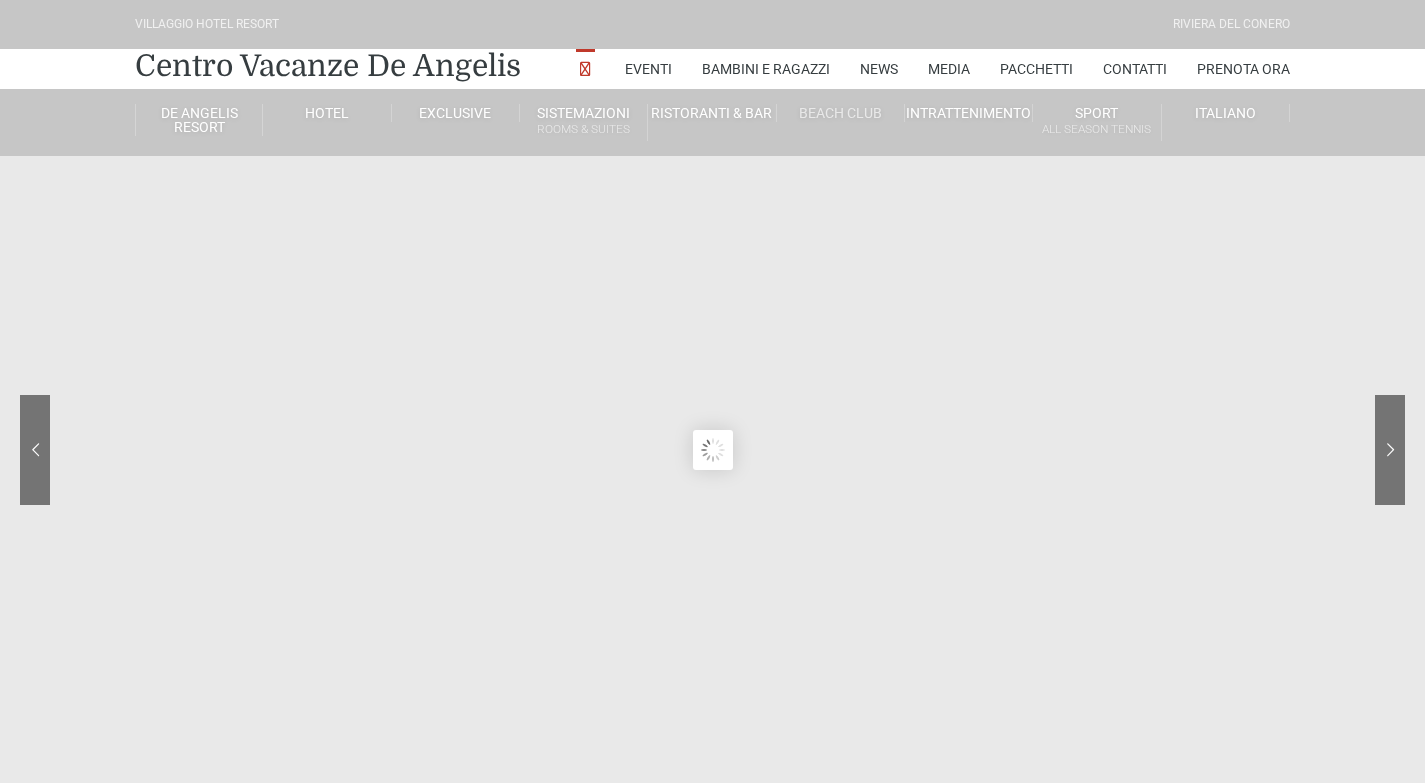 scroll, scrollTop: 0, scrollLeft: 0, axis: both 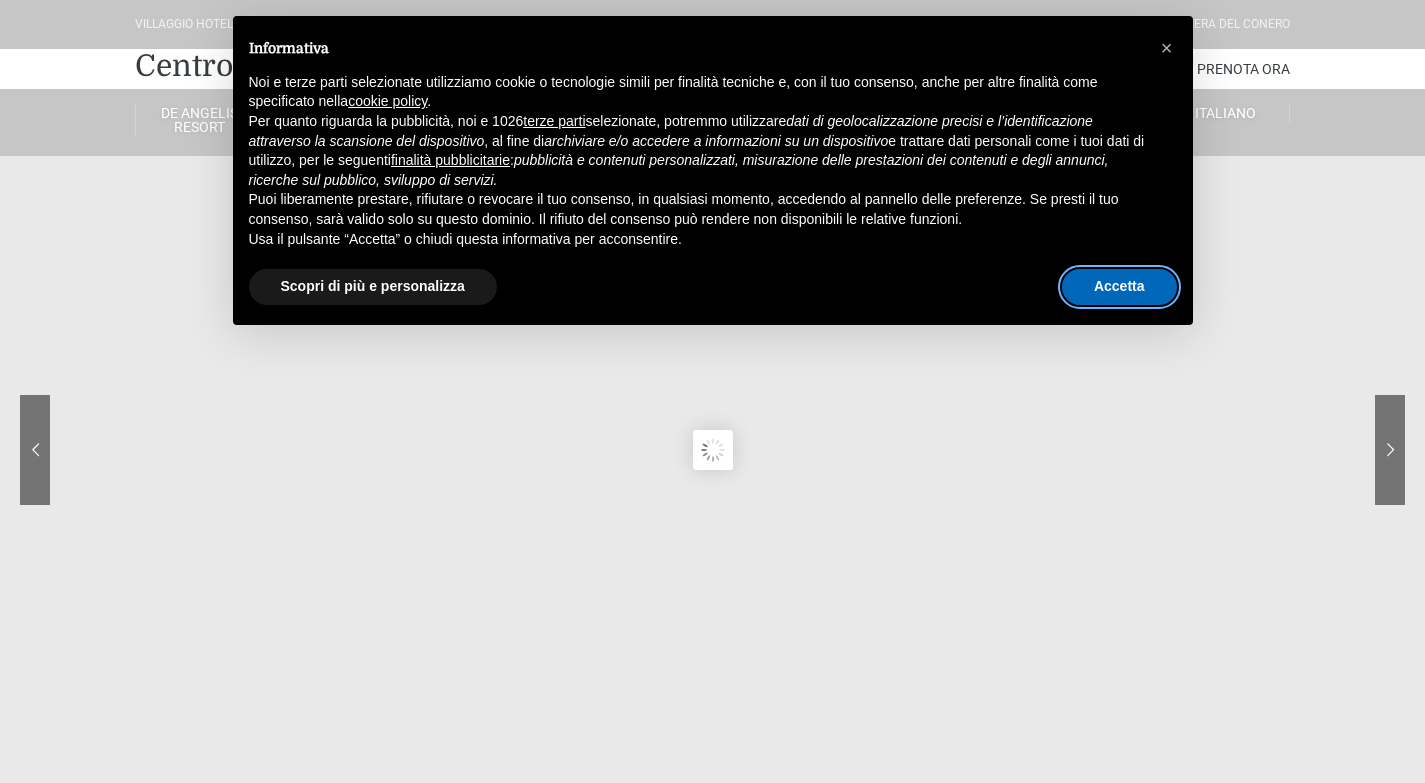 click on "Accetta" at bounding box center [1119, 287] 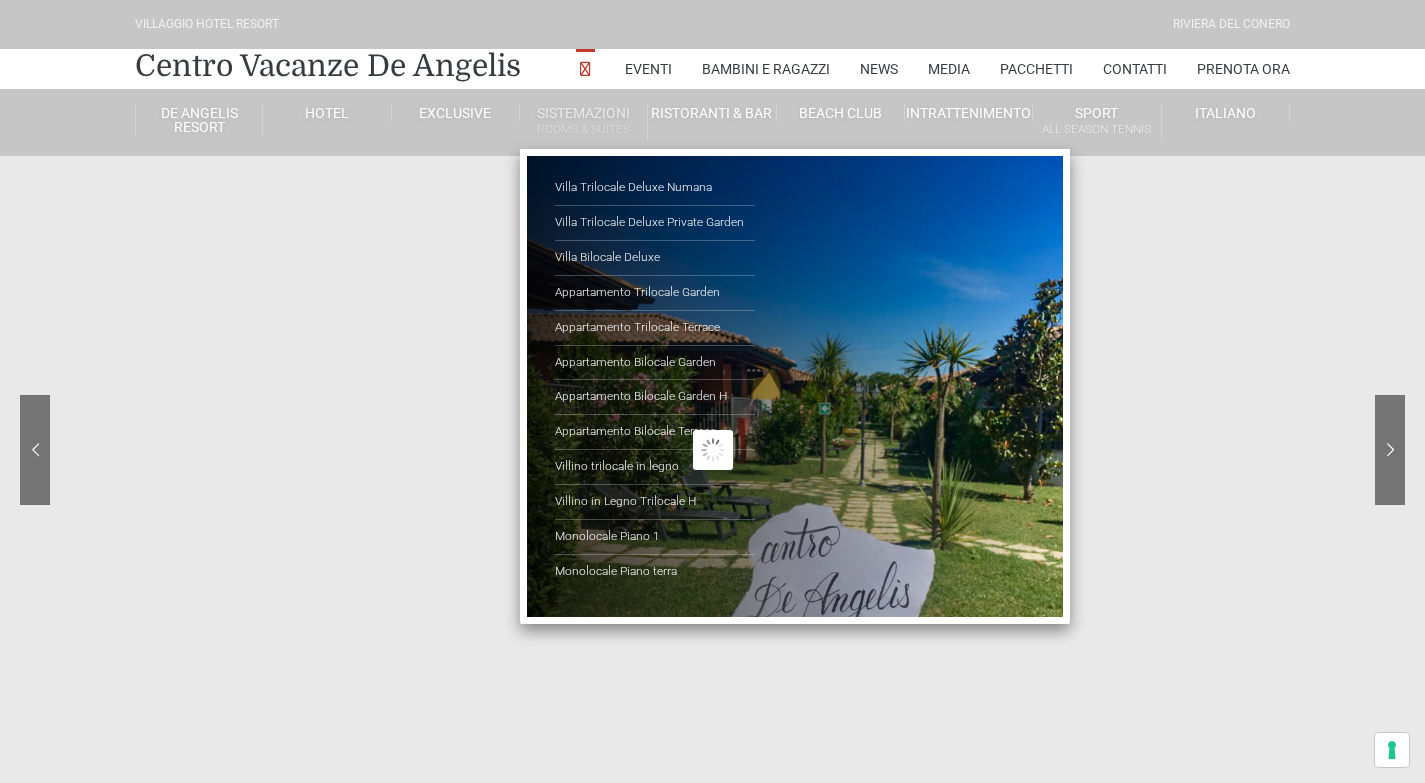 click on "Sistemazioni Rooms & Suites" at bounding box center [584, 122] 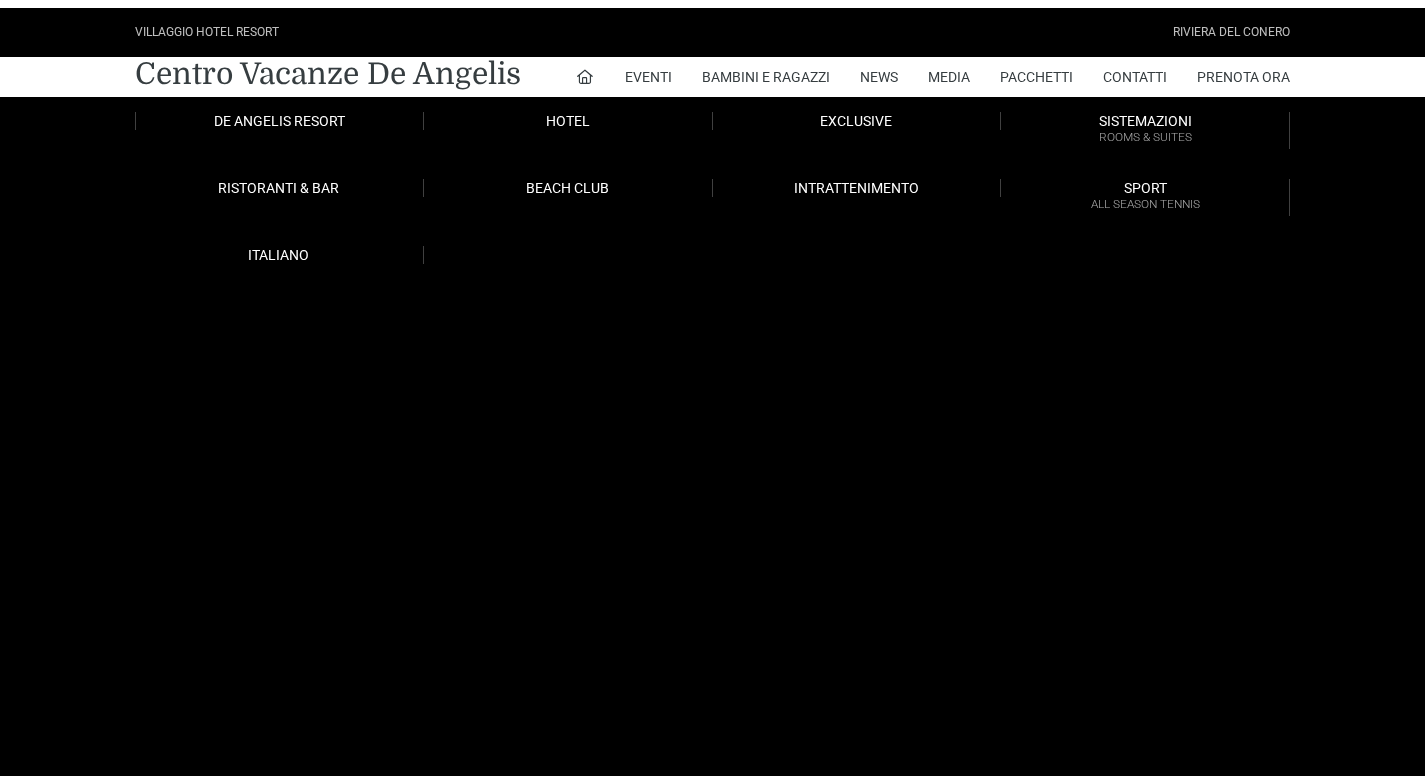 scroll, scrollTop: 0, scrollLeft: 0, axis: both 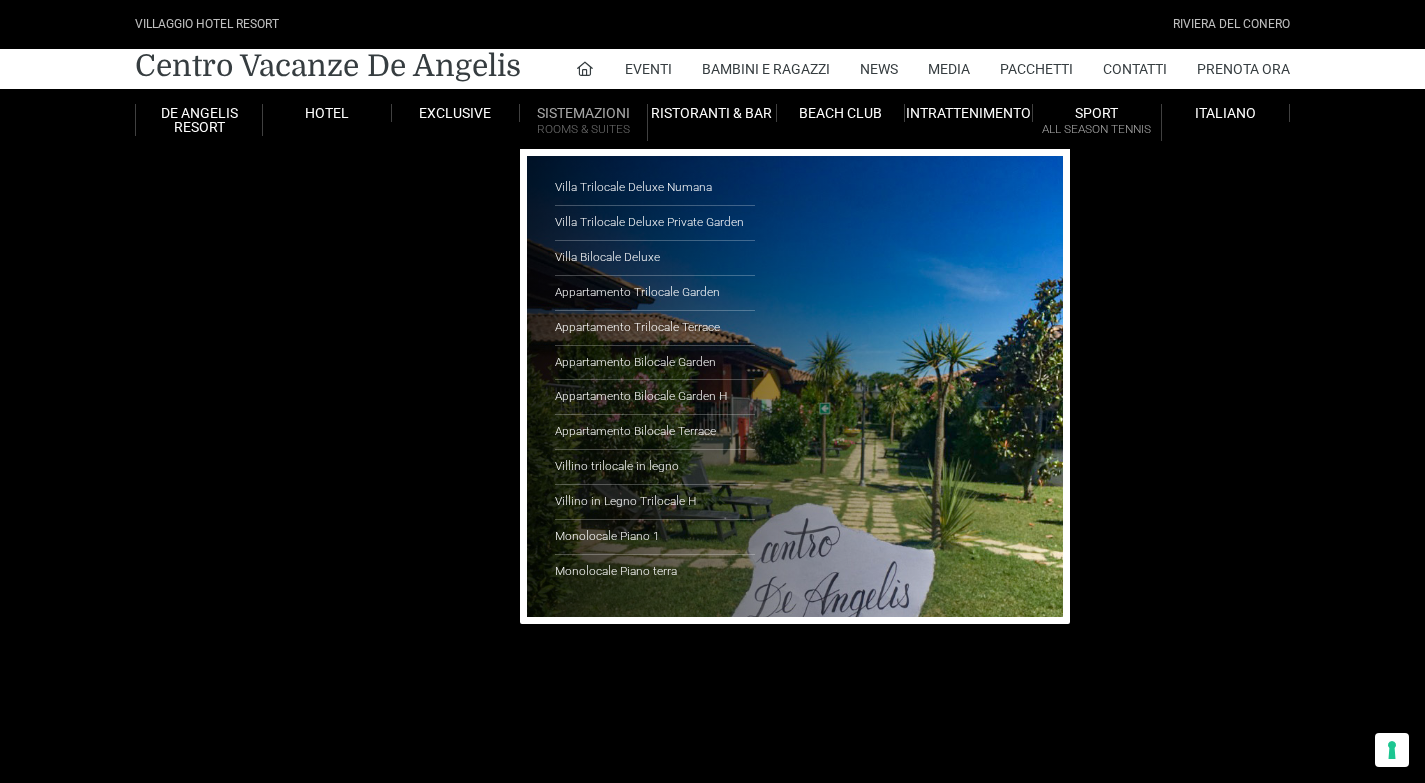 click on "Sistemazioni Rooms & Suites" at bounding box center [584, 122] 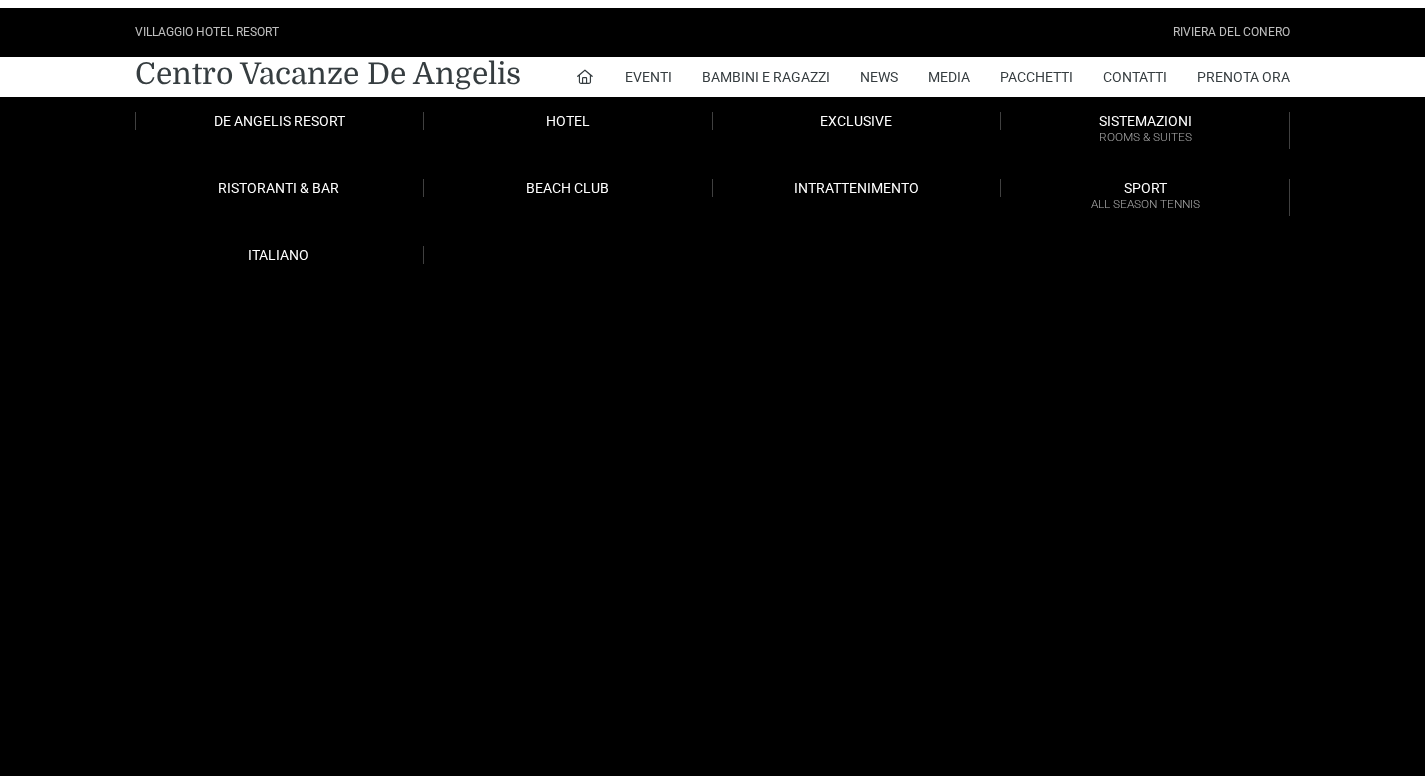 scroll, scrollTop: 0, scrollLeft: 0, axis: both 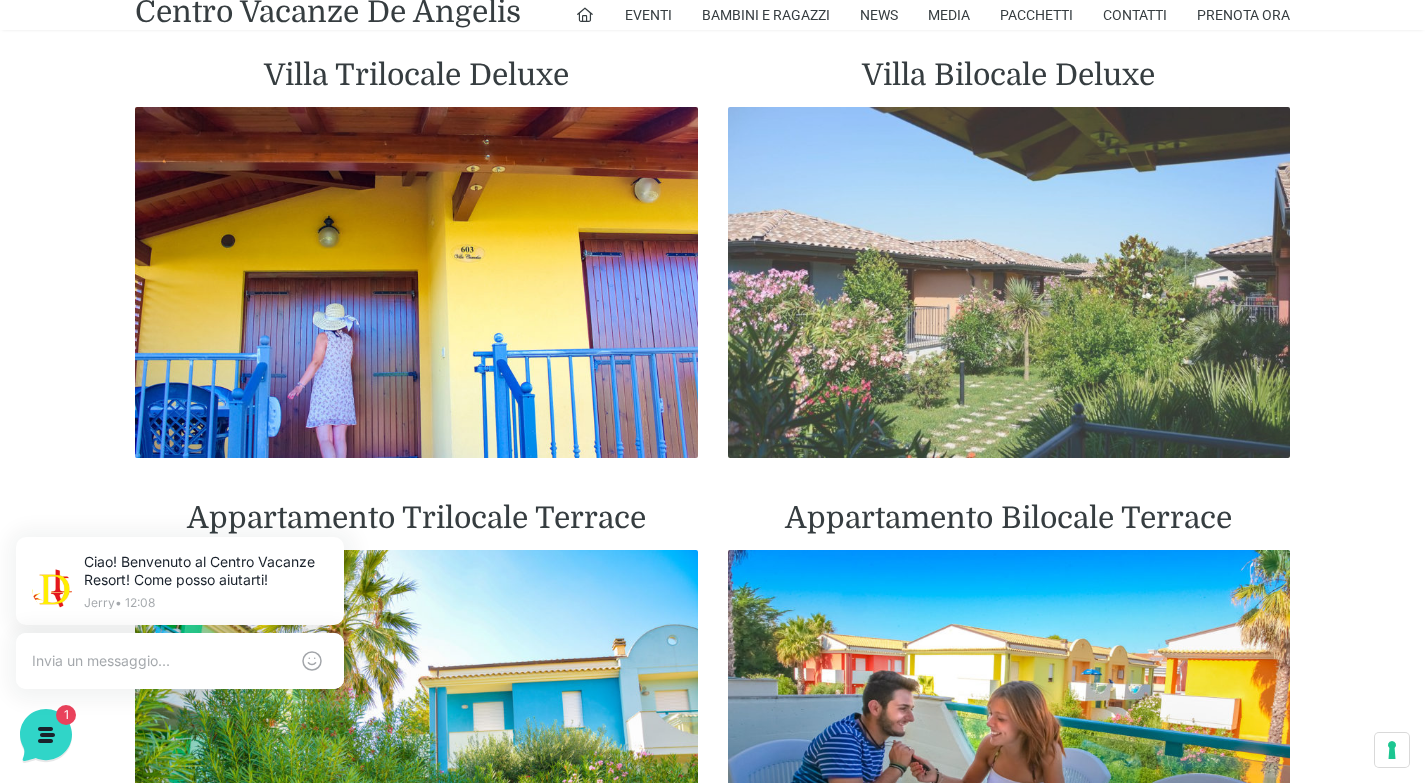 click at bounding box center [1009, 283] 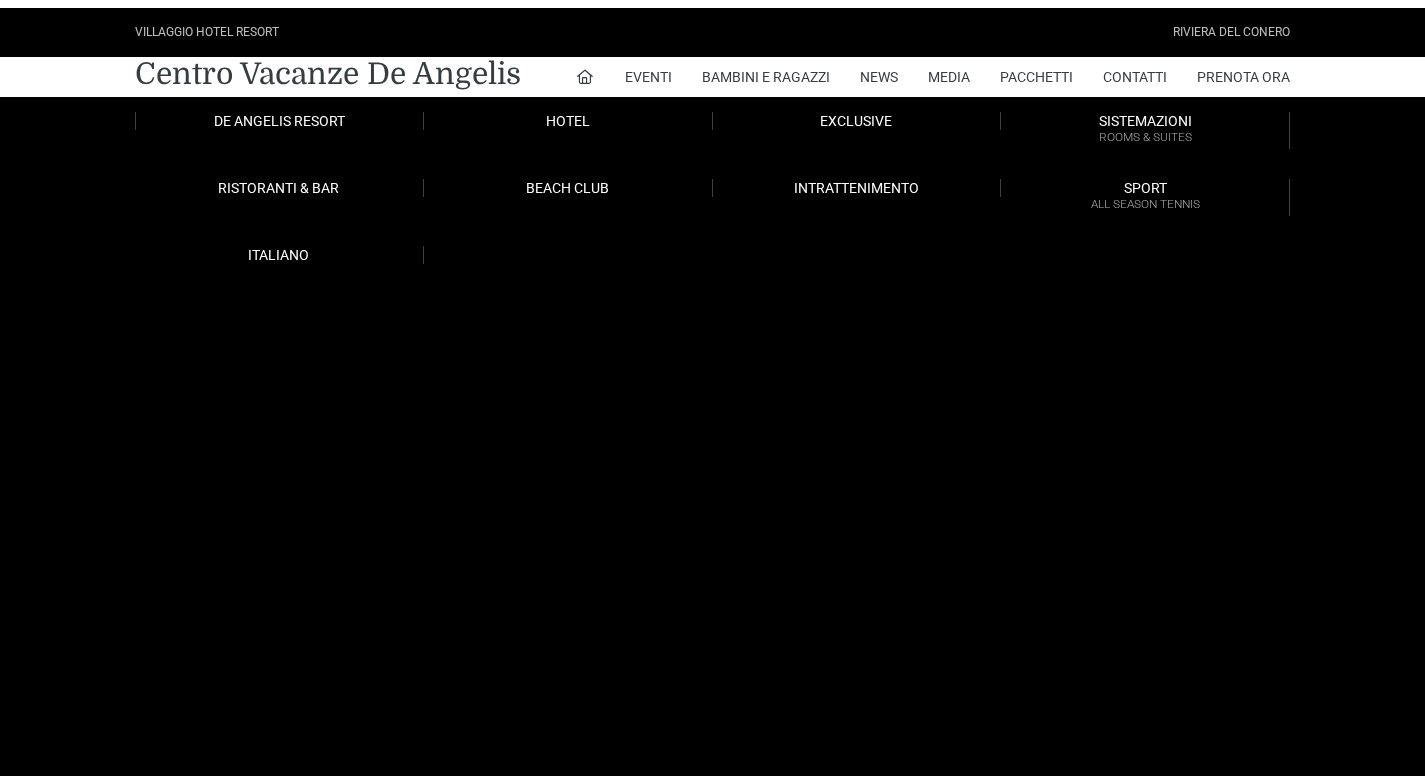 scroll, scrollTop: 0, scrollLeft: 0, axis: both 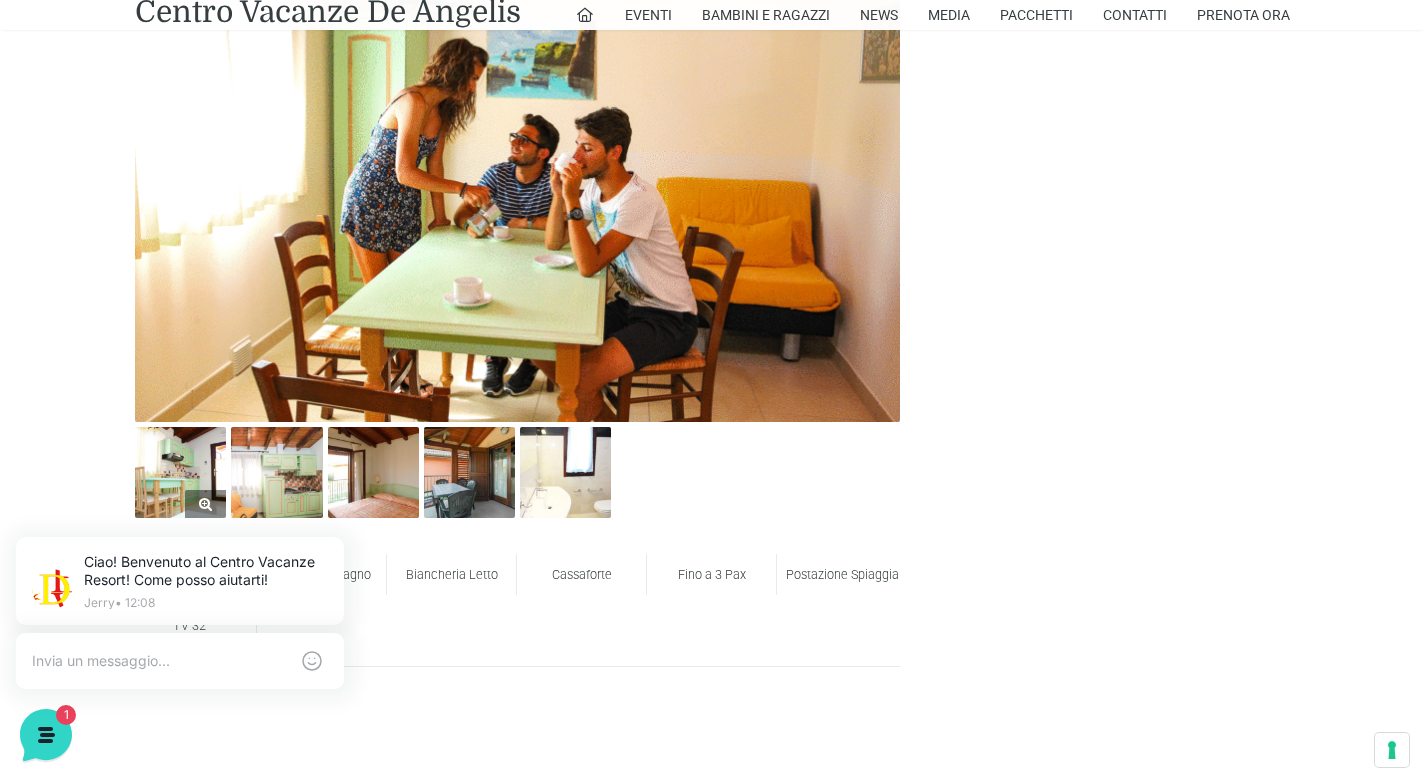 click at bounding box center [180, 472] 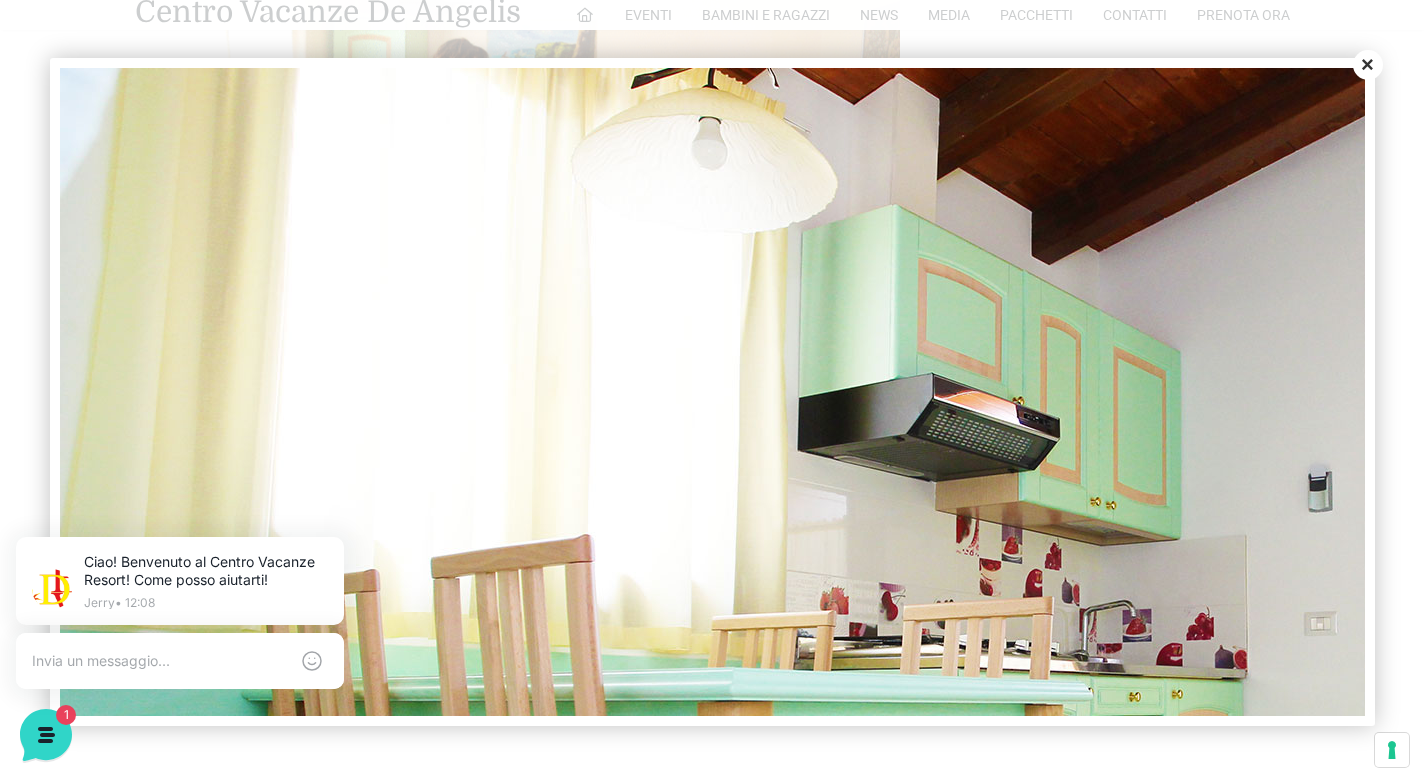 scroll, scrollTop: 0, scrollLeft: 0, axis: both 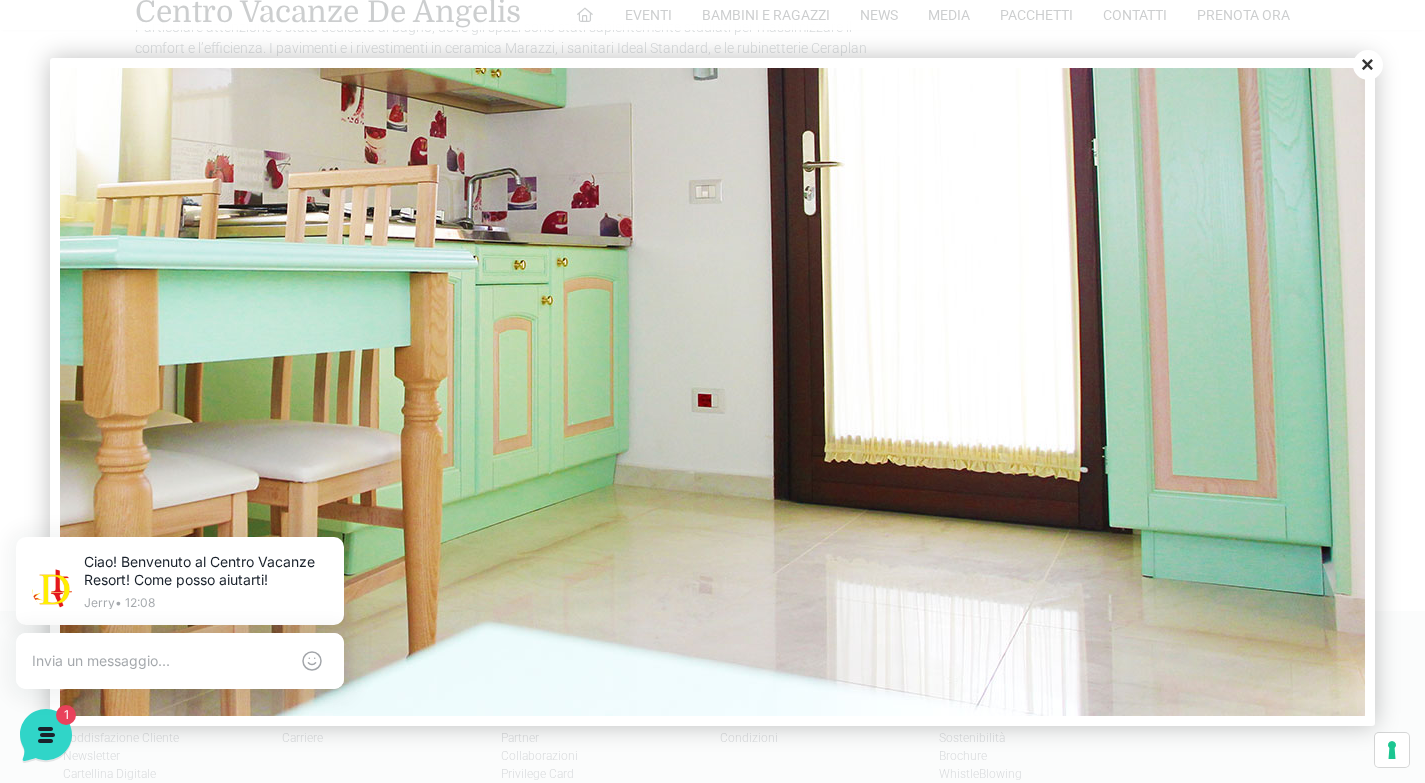 click on "Close" at bounding box center (1368, 65) 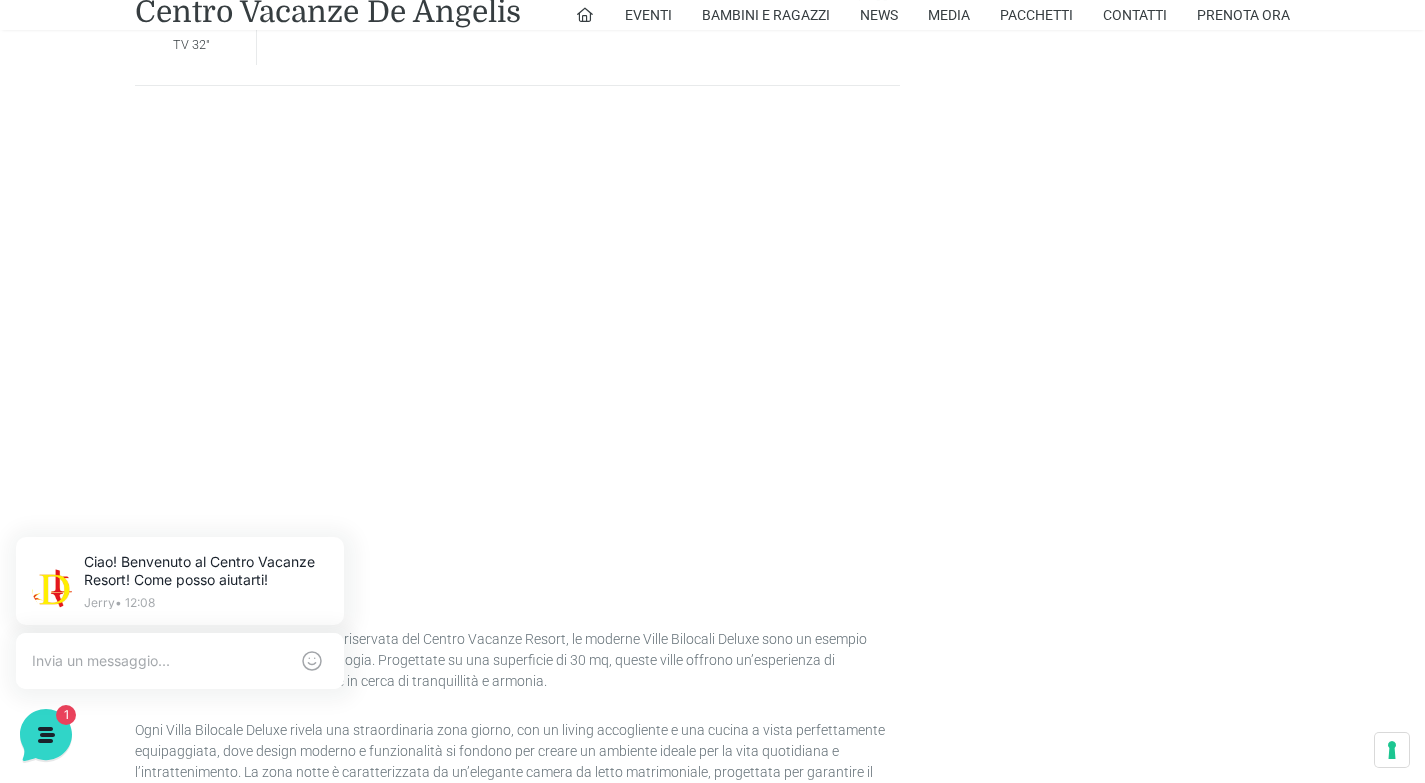 scroll, scrollTop: 1742, scrollLeft: 0, axis: vertical 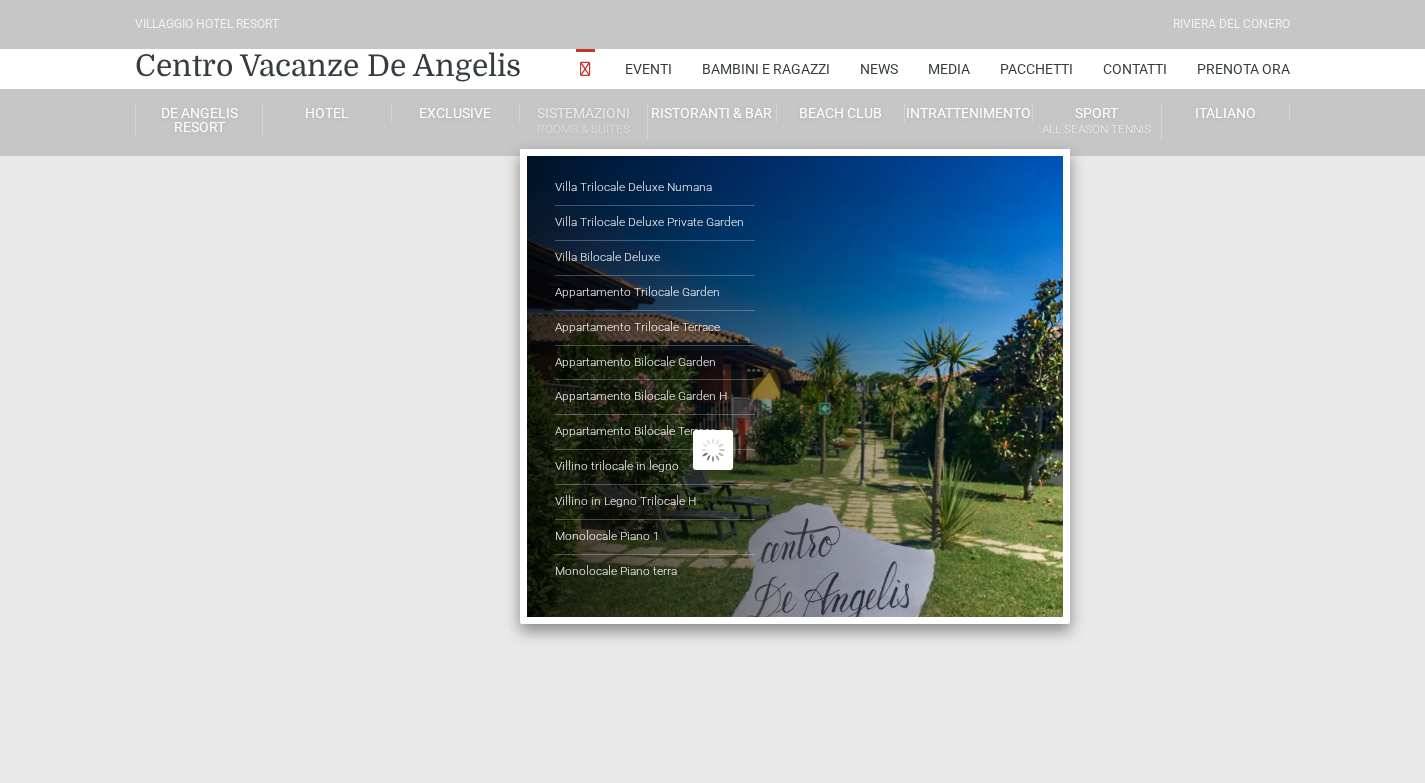 click on "Sistemazioni Rooms & Suites" at bounding box center [584, 122] 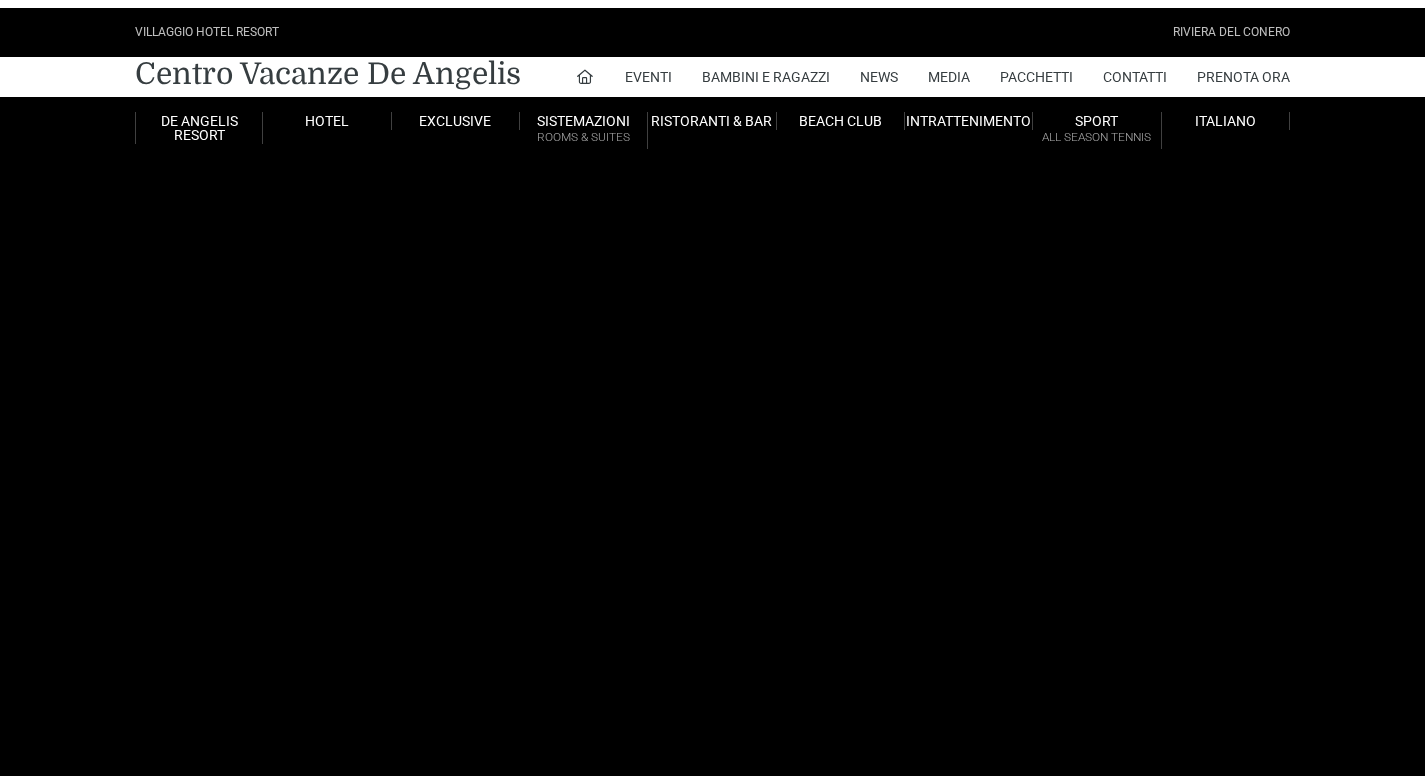 scroll, scrollTop: 0, scrollLeft: 0, axis: both 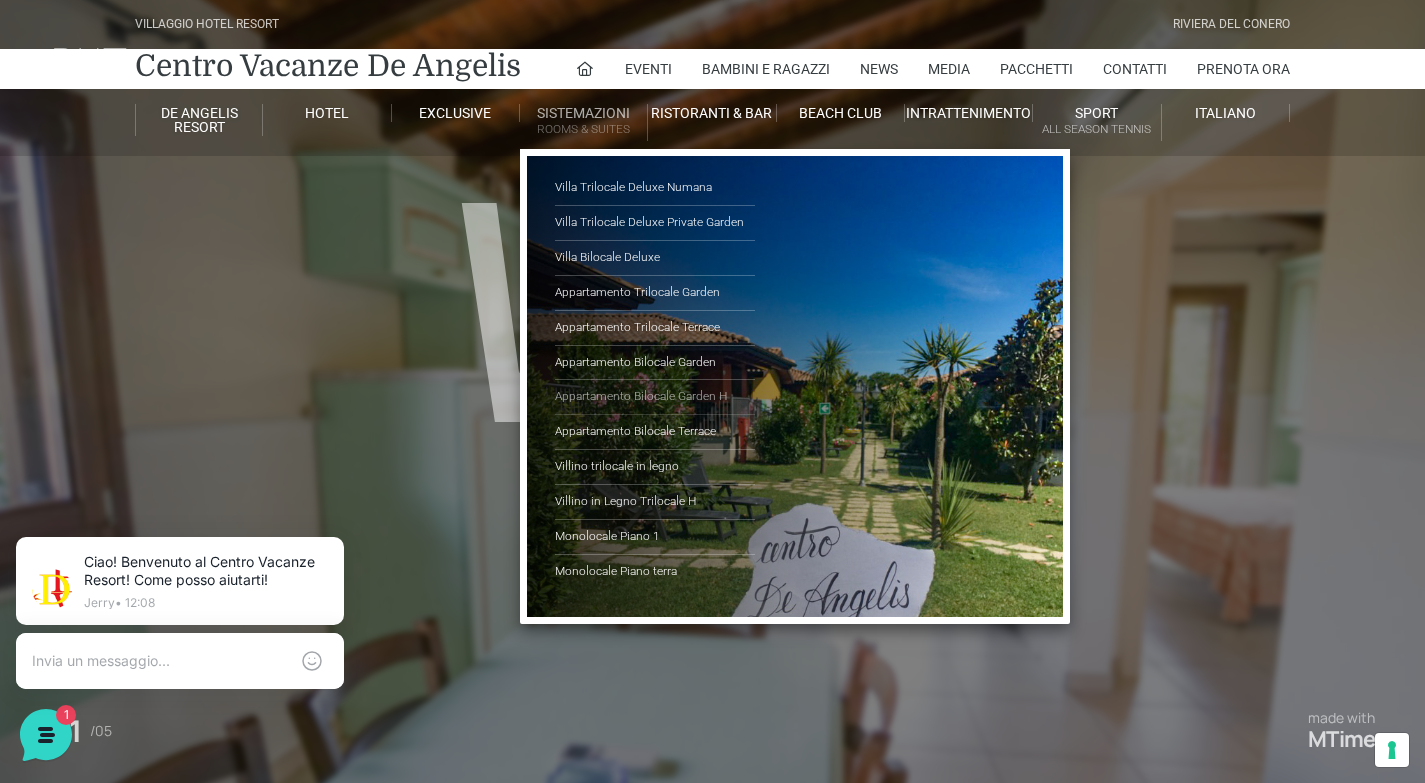click on "Appartamento Bilocale Garden H" at bounding box center (655, 397) 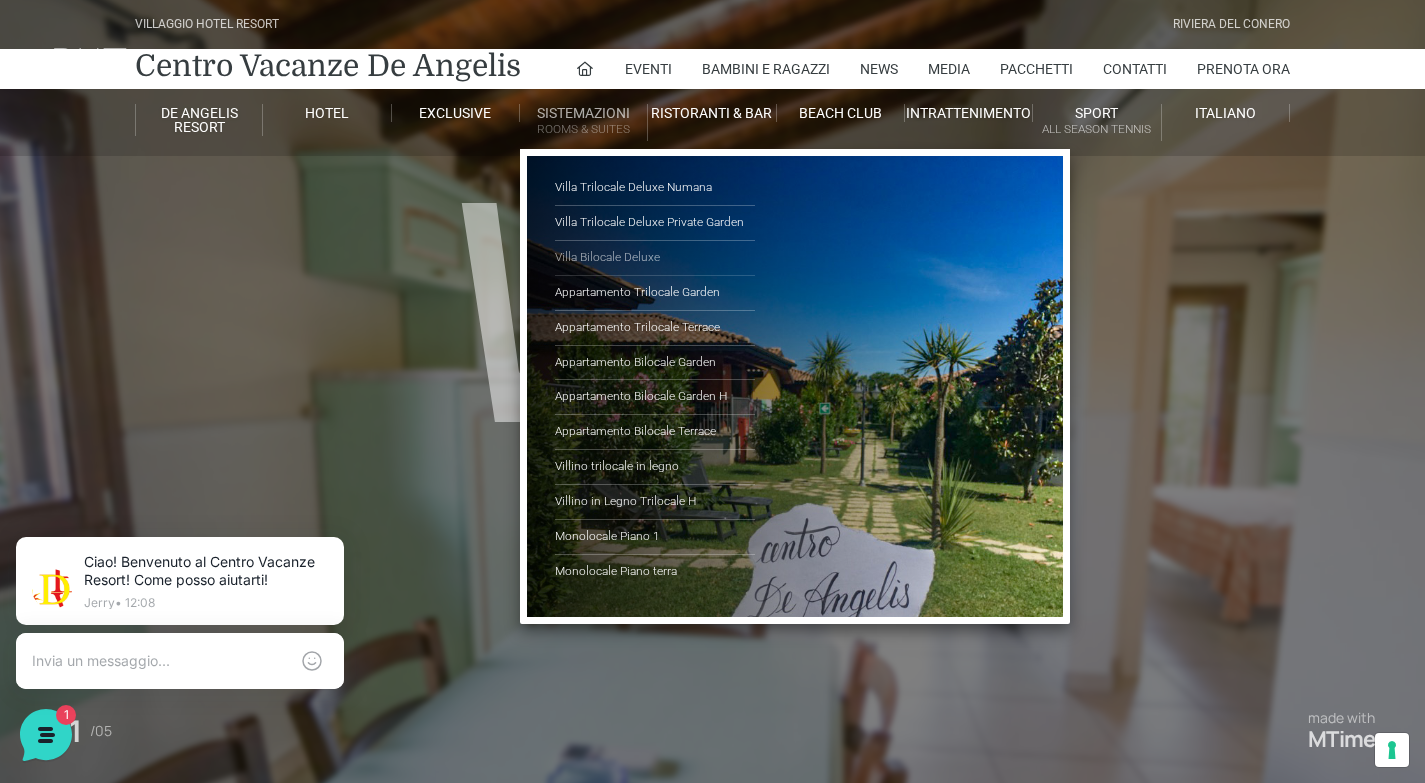 click on "Villa Bilocale Deluxe" at bounding box center [655, 258] 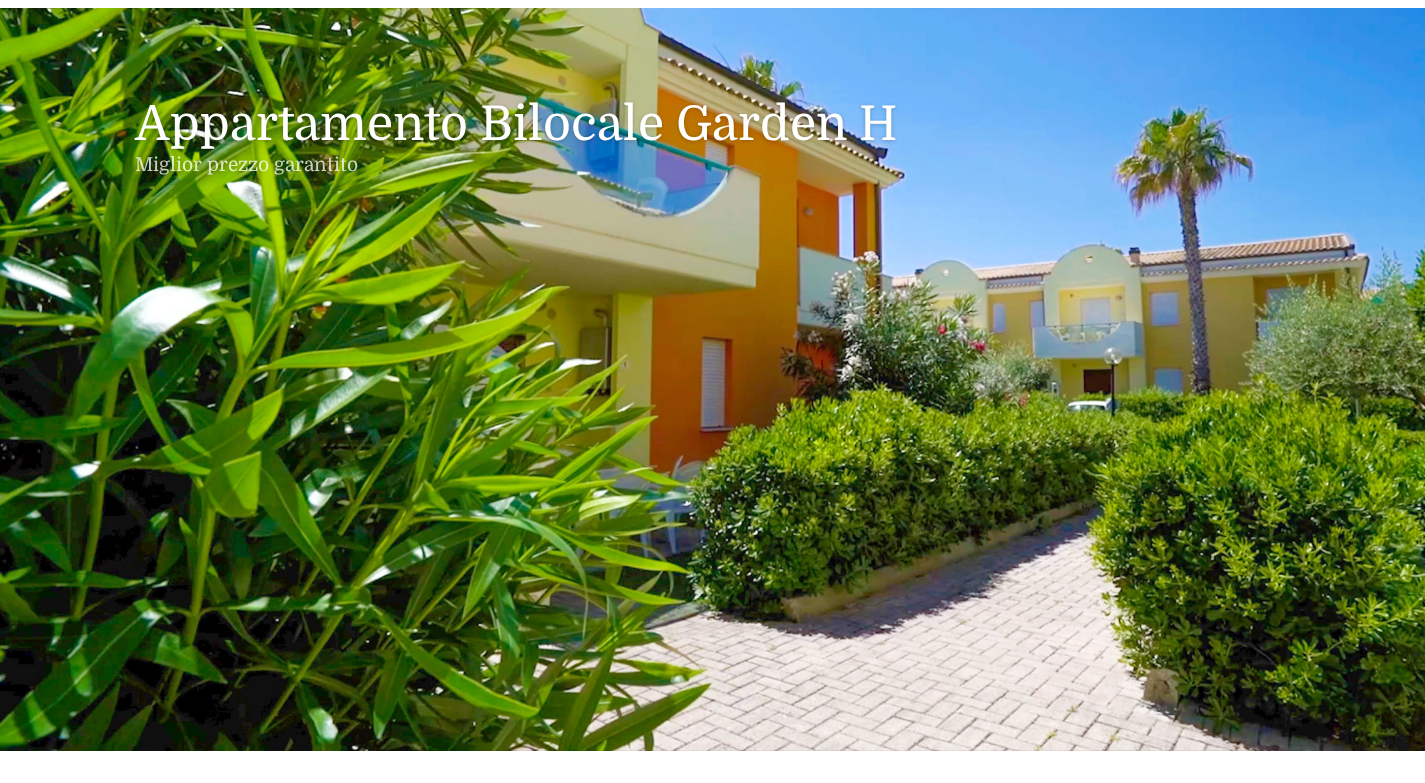scroll, scrollTop: 420, scrollLeft: 0, axis: vertical 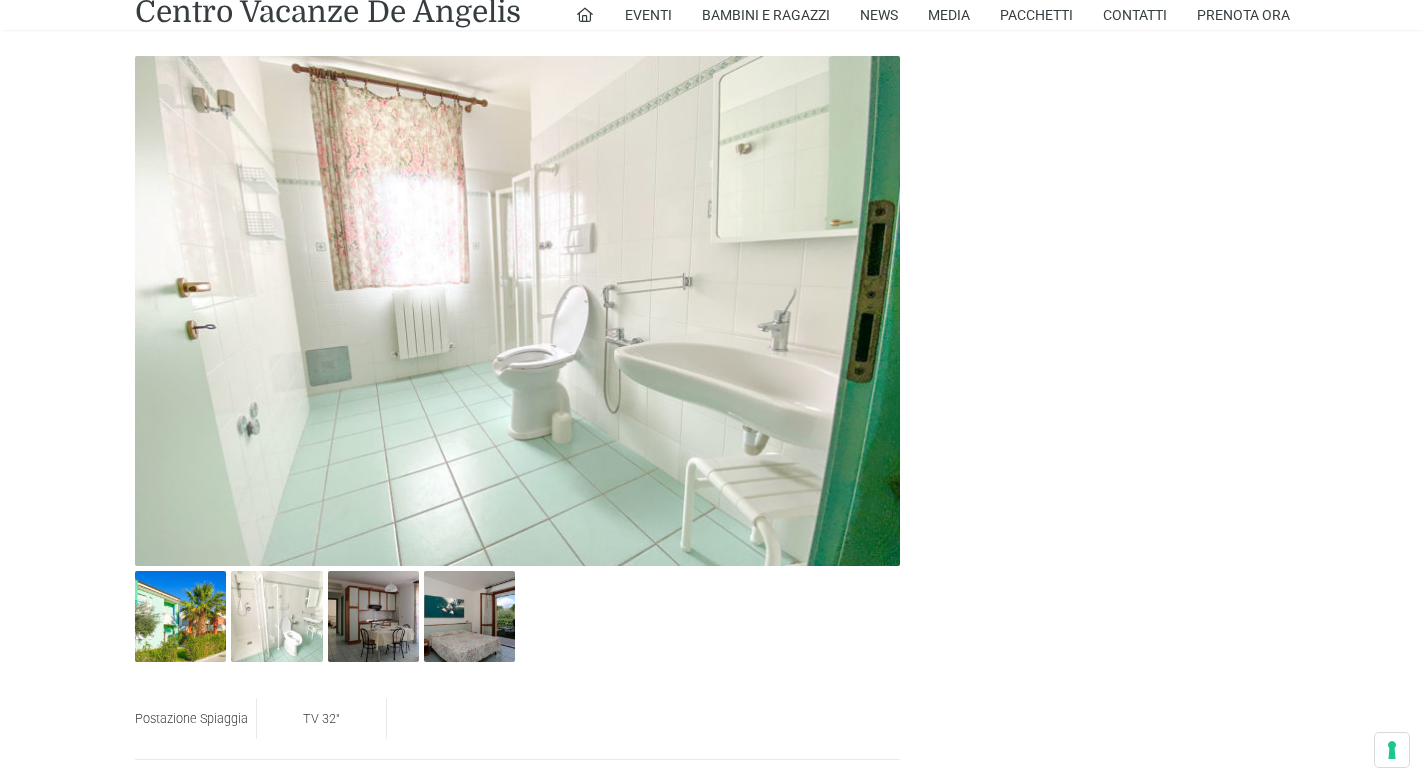 drag, startPoint x: 1439, startPoint y: 150, endPoint x: 1426, endPoint y: 390, distance: 240.35182 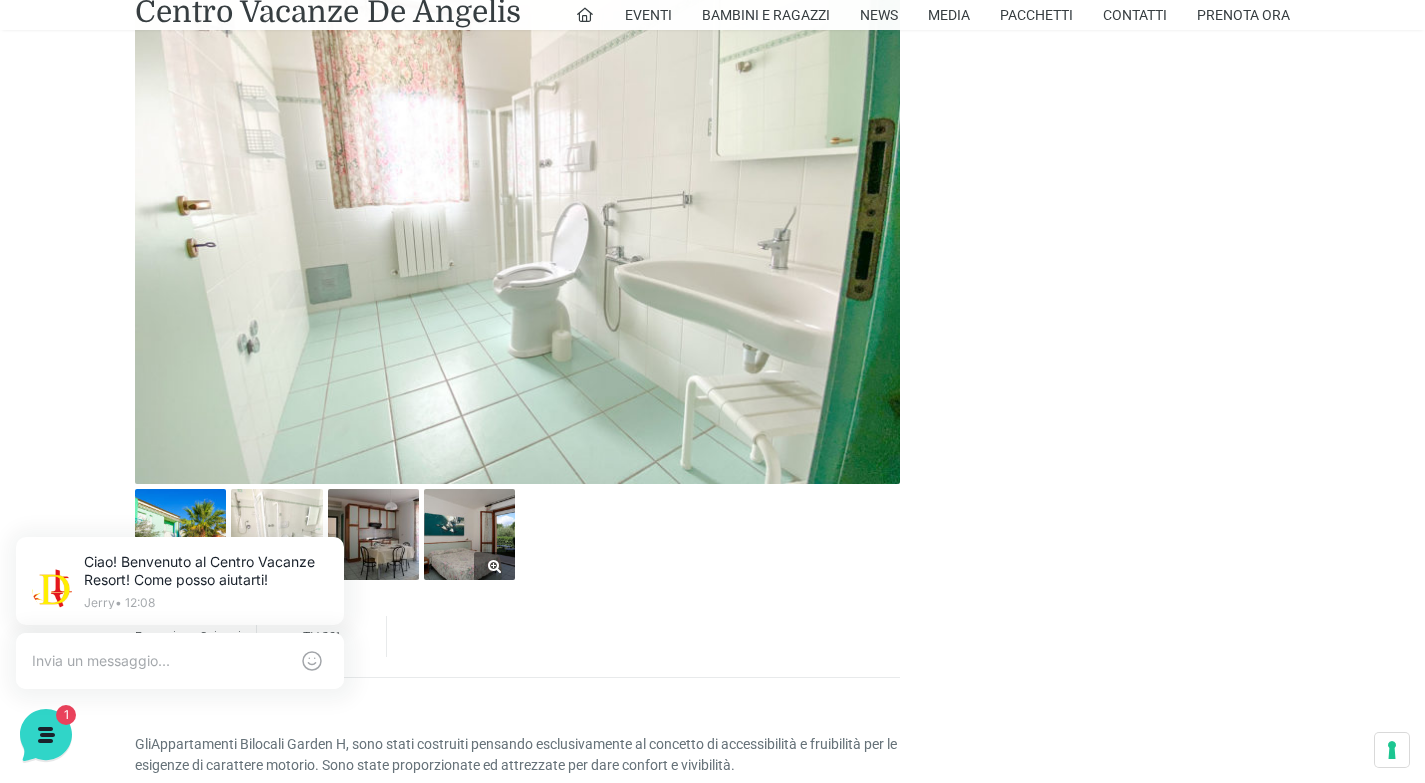 scroll, scrollTop: 0, scrollLeft: 0, axis: both 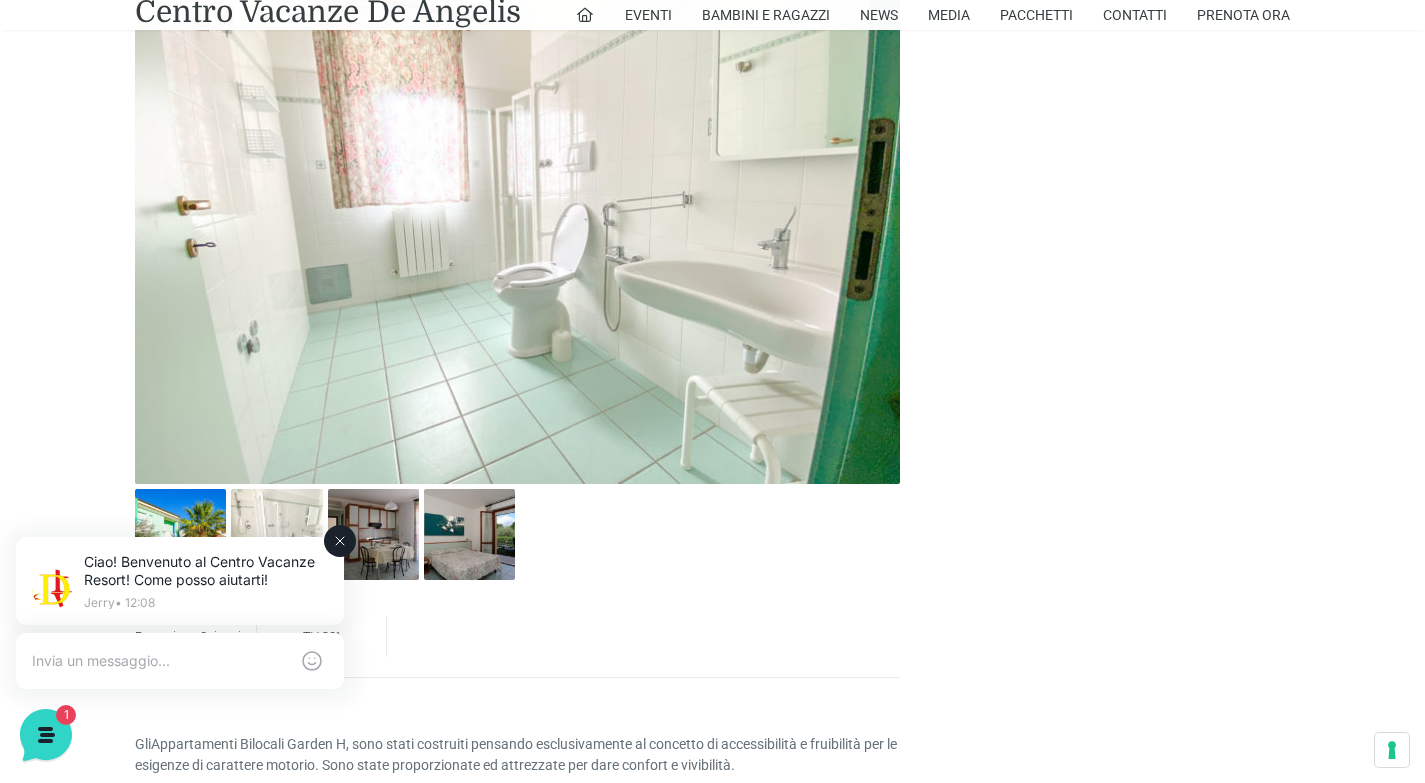 click on "Ciao! Benvenuto al Centro Vacanze Resort! Come posso aiutarti! Jerry  •   12:08" at bounding box center (180, 583) 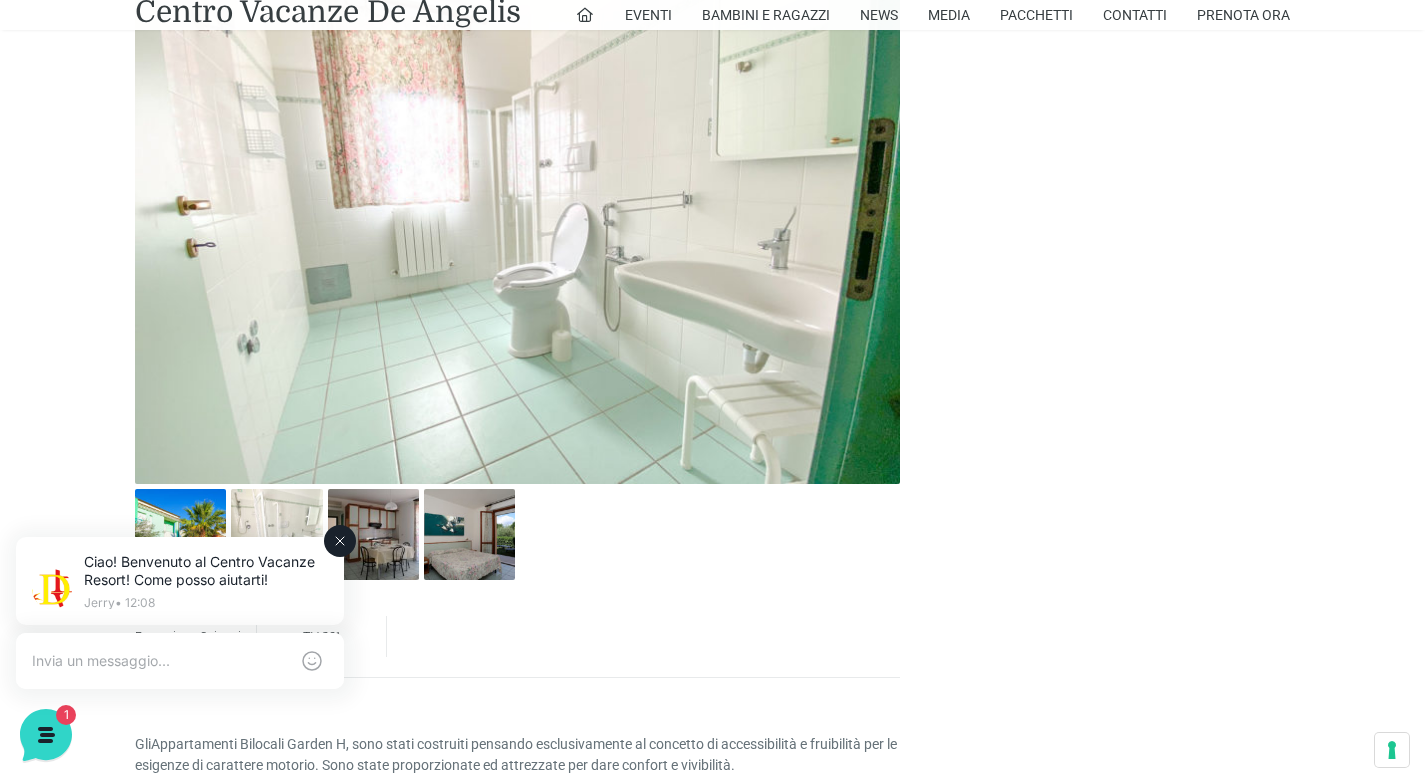 click on "Ciao! Benvenuto al Centro Vacanze Resort! Come posso aiutarti! Jerry  •   12:08" at bounding box center [180, 583] 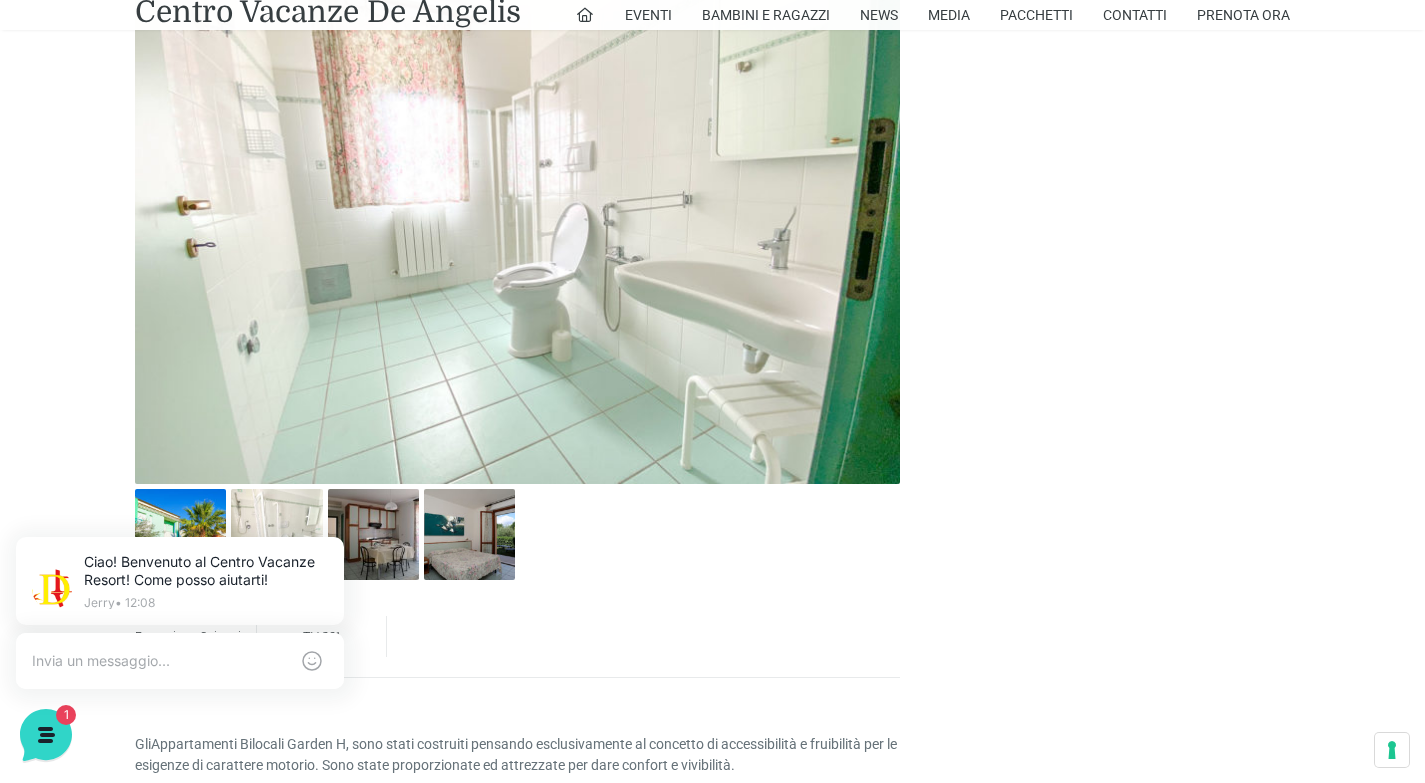 click at bounding box center (517, 229) 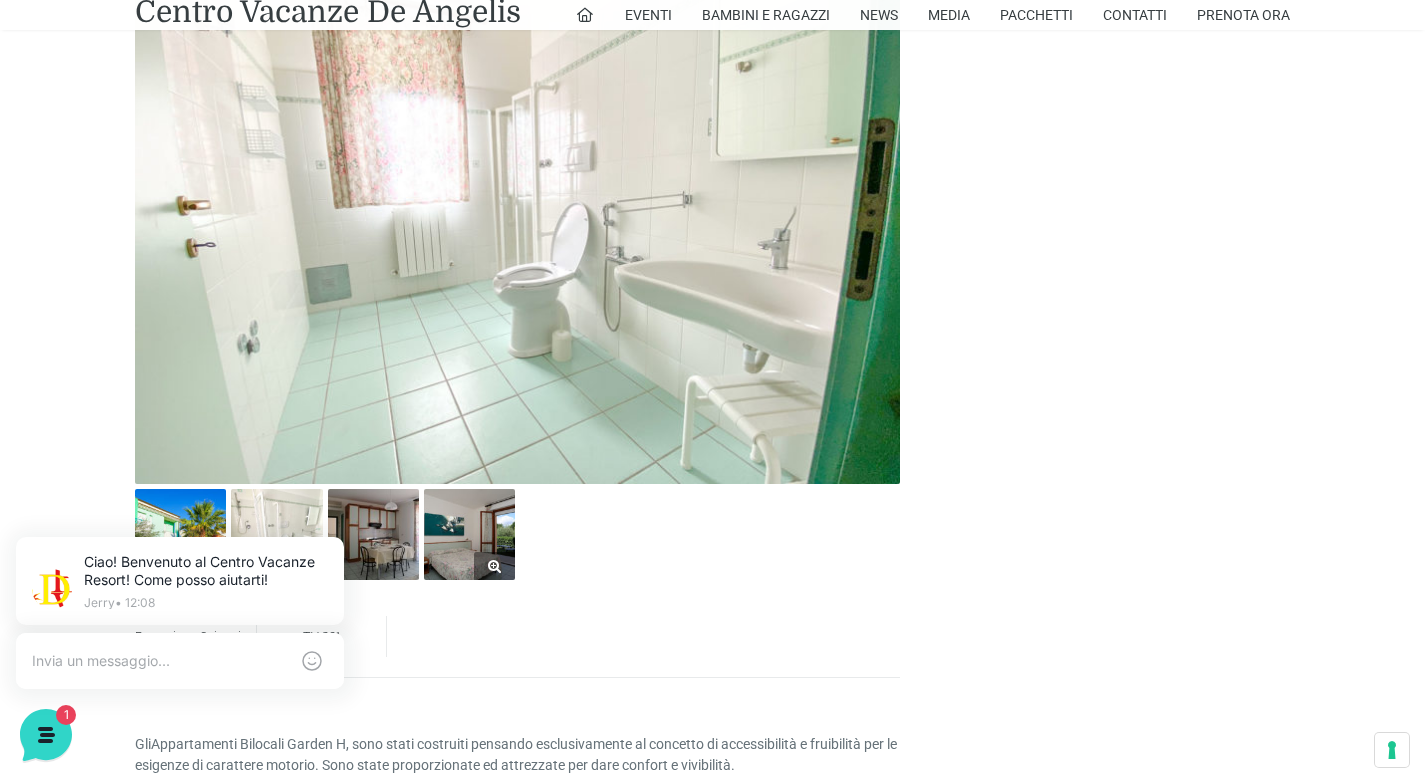 click at bounding box center (469, 534) 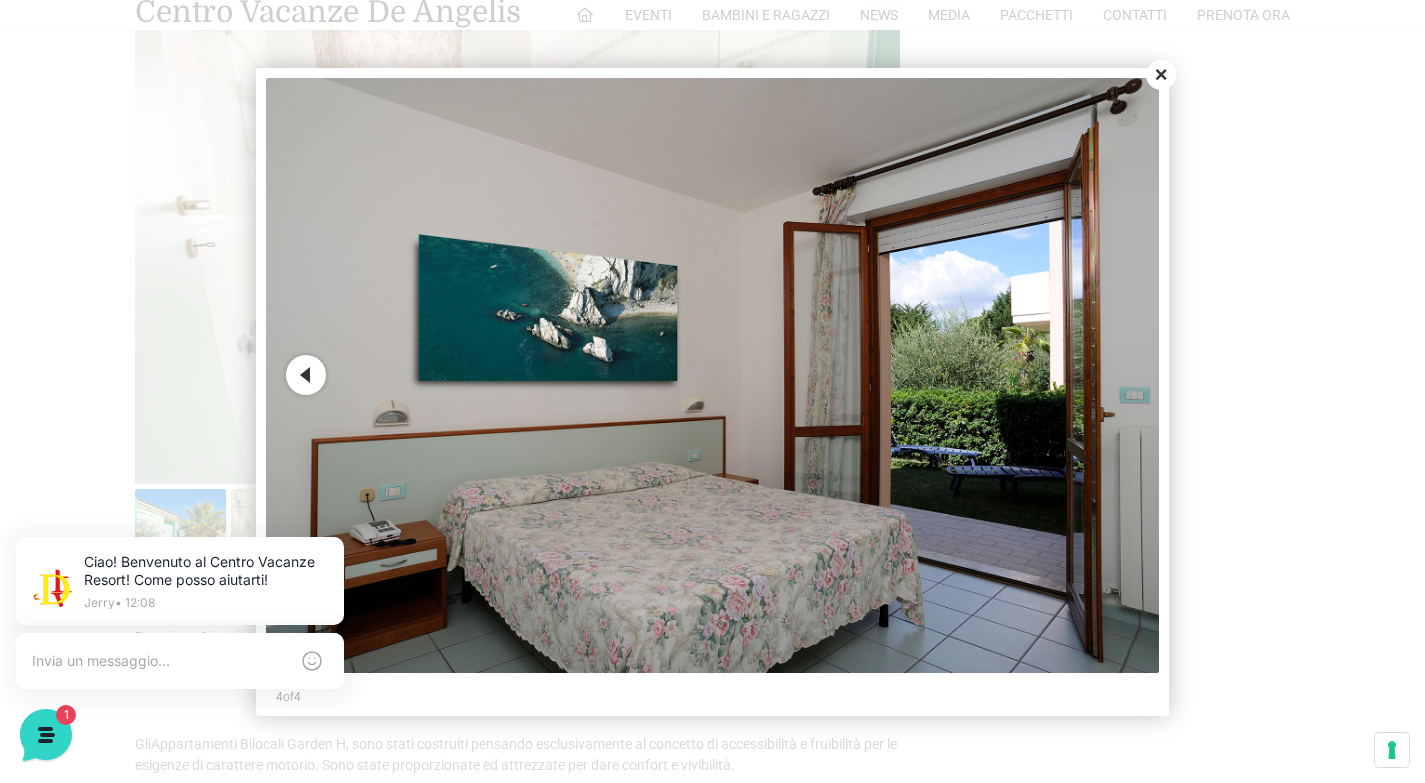 click on "Previous" at bounding box center (306, 375) 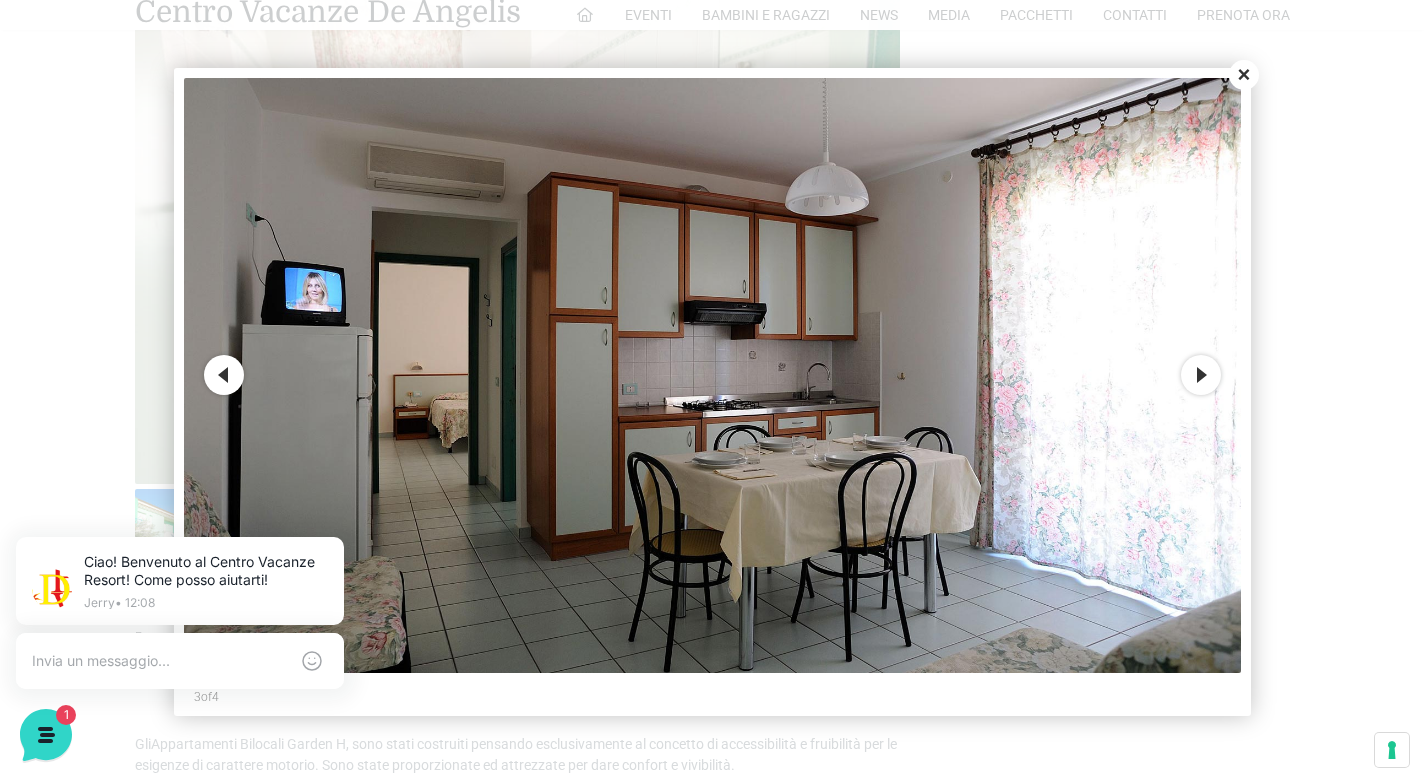 click on "Previous" at bounding box center [224, 375] 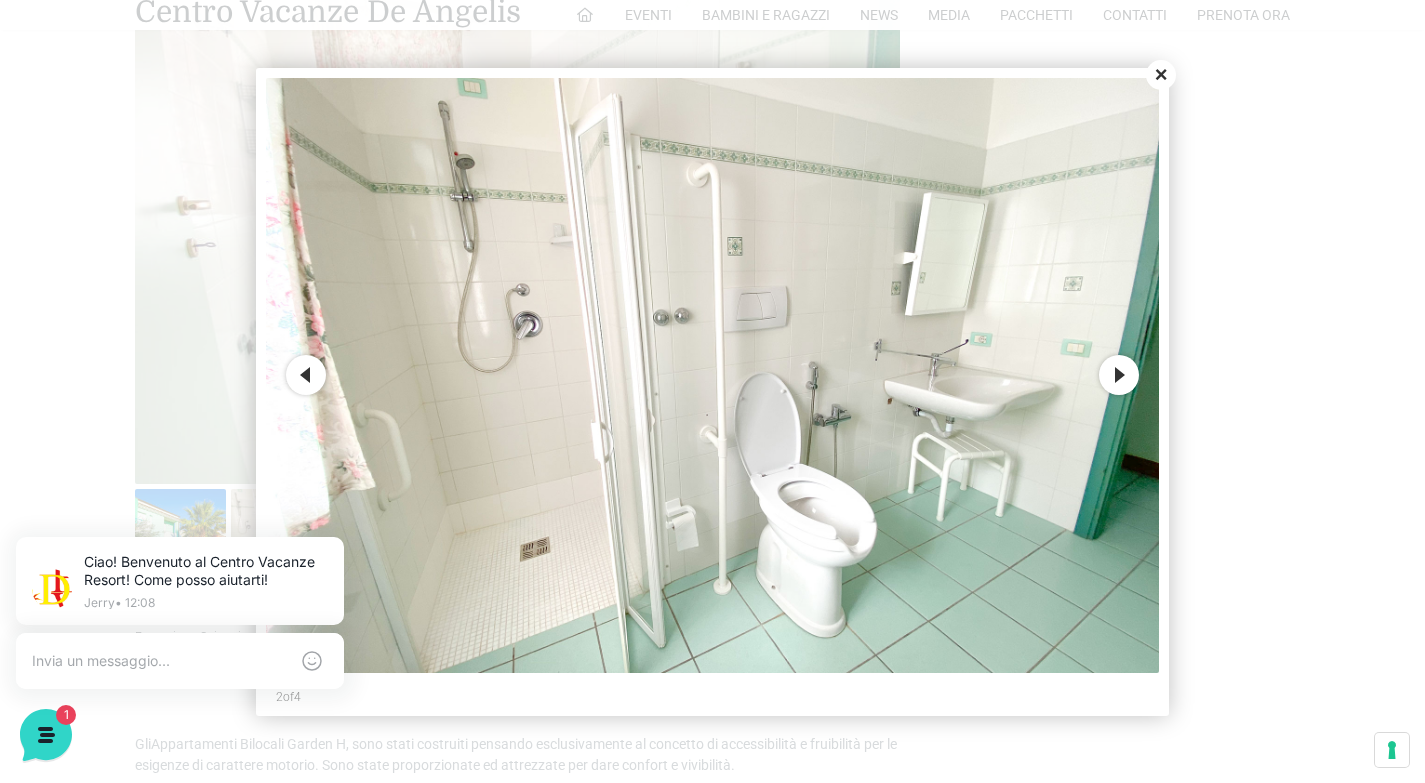 click on "Previous" at bounding box center (306, 375) 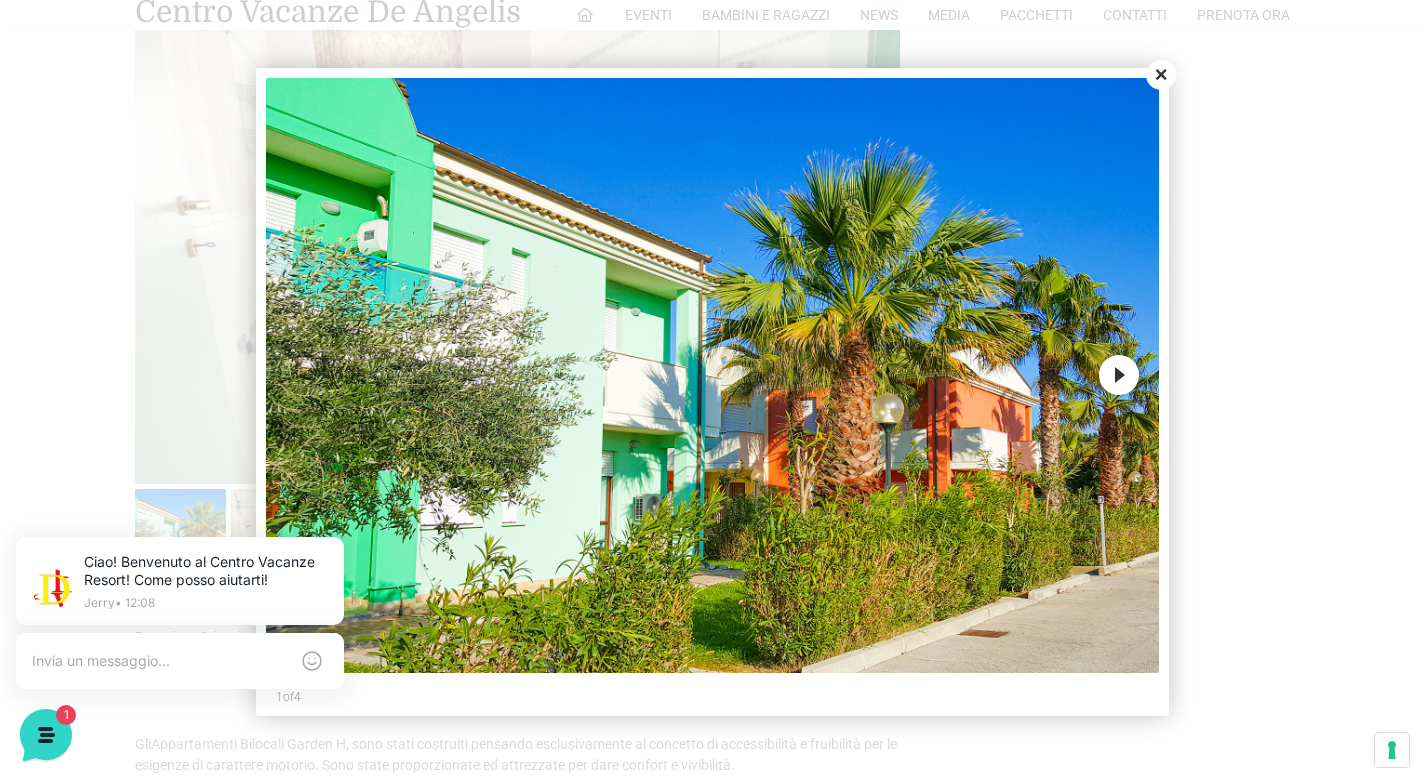 click on "Next" at bounding box center (1119, 375) 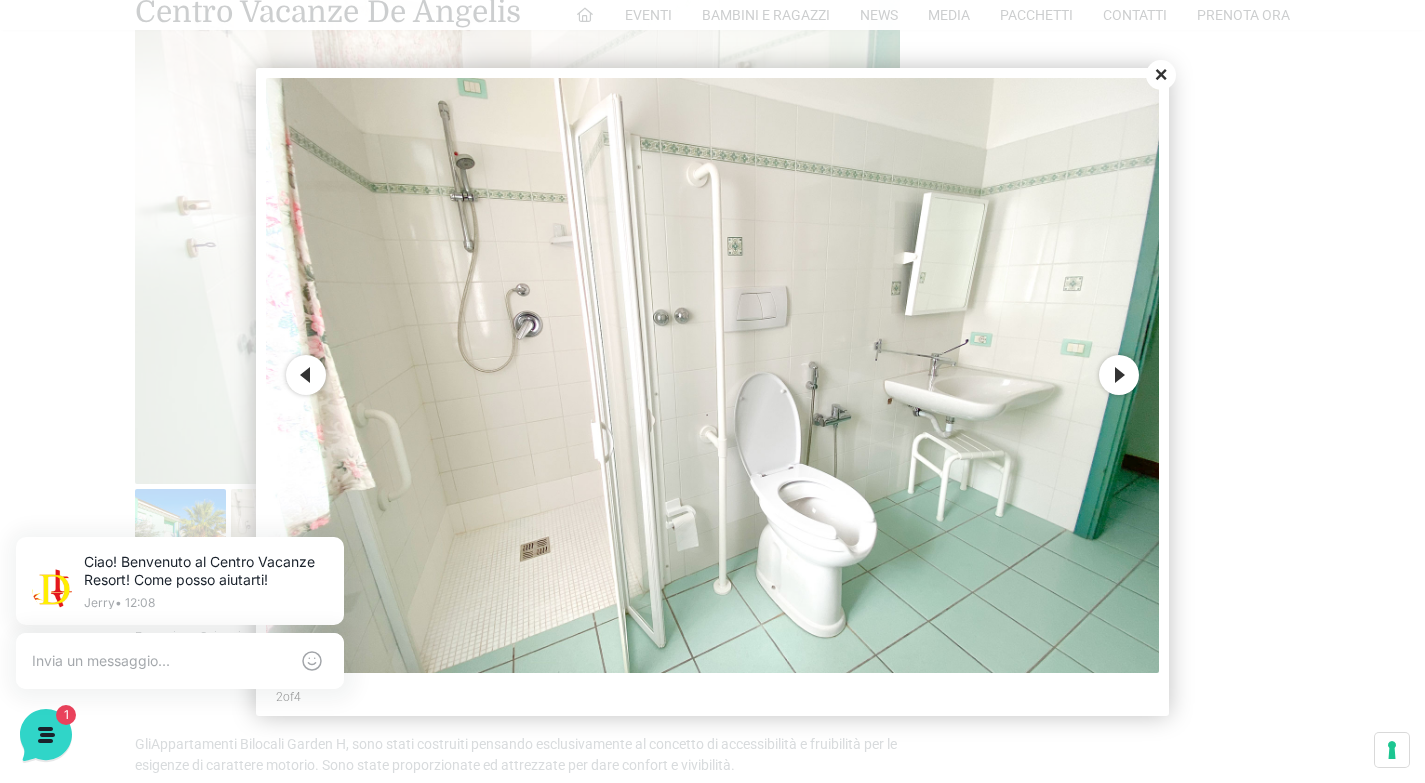 click on "Close" at bounding box center (1161, 75) 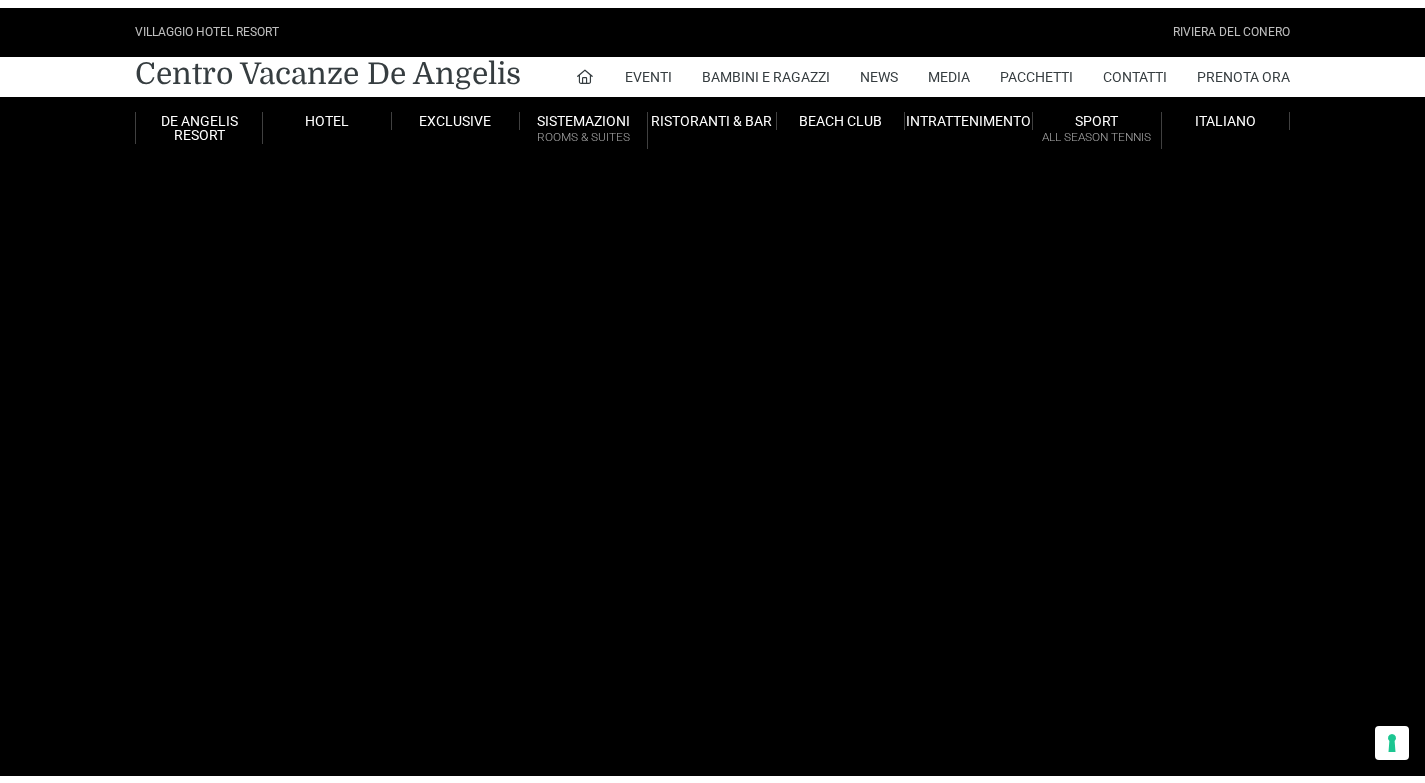 scroll, scrollTop: 0, scrollLeft: 0, axis: both 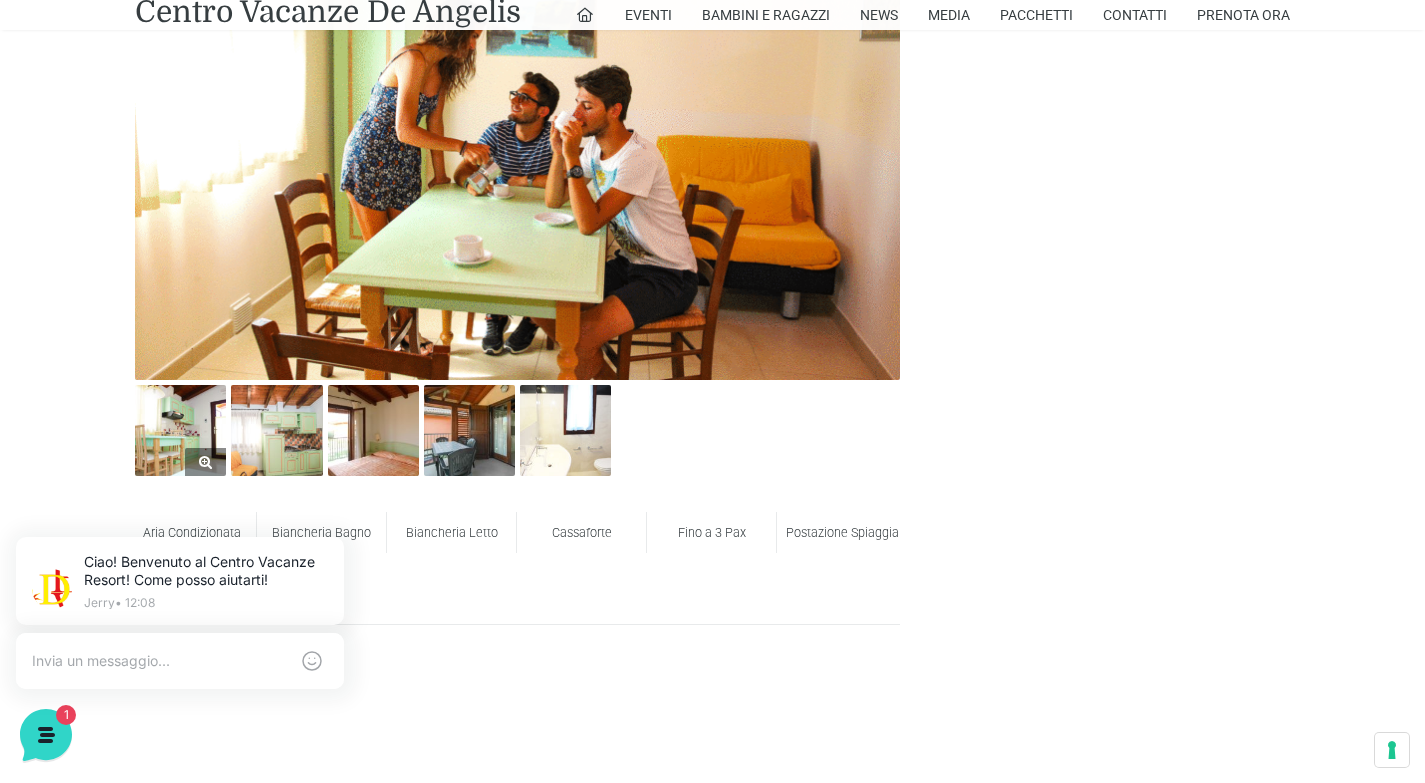 click at bounding box center (180, 430) 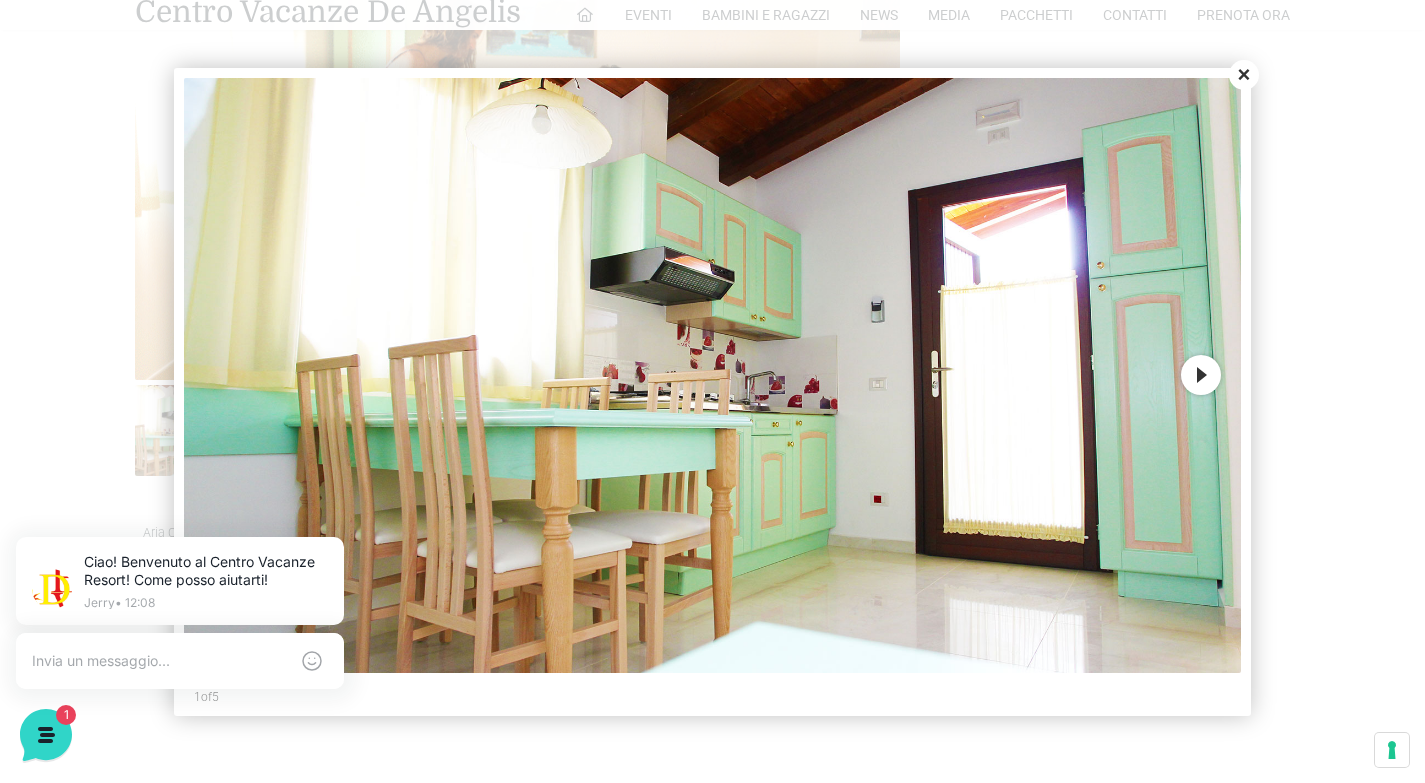 click on "Next" at bounding box center (1201, 375) 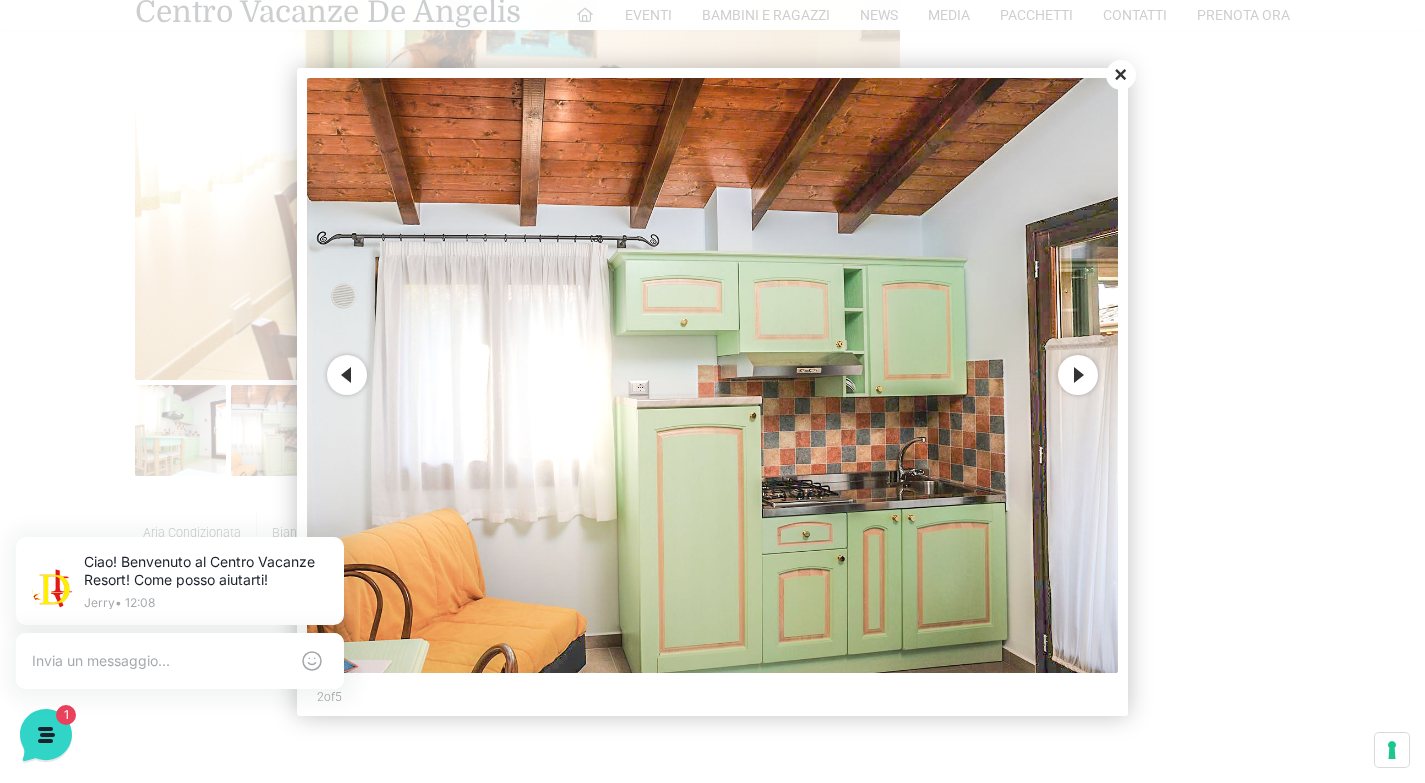 click on "Next" at bounding box center [1078, 375] 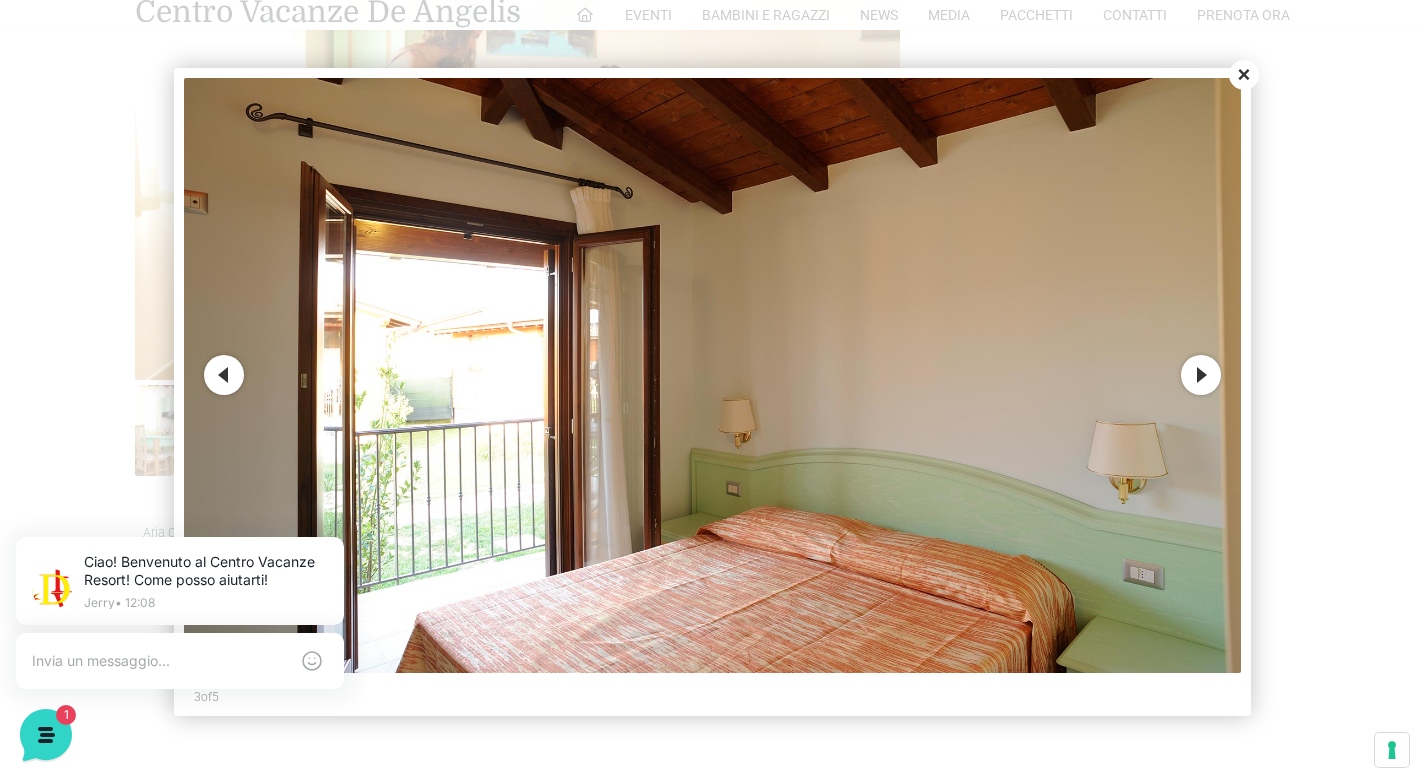 click on "Next" at bounding box center (1201, 375) 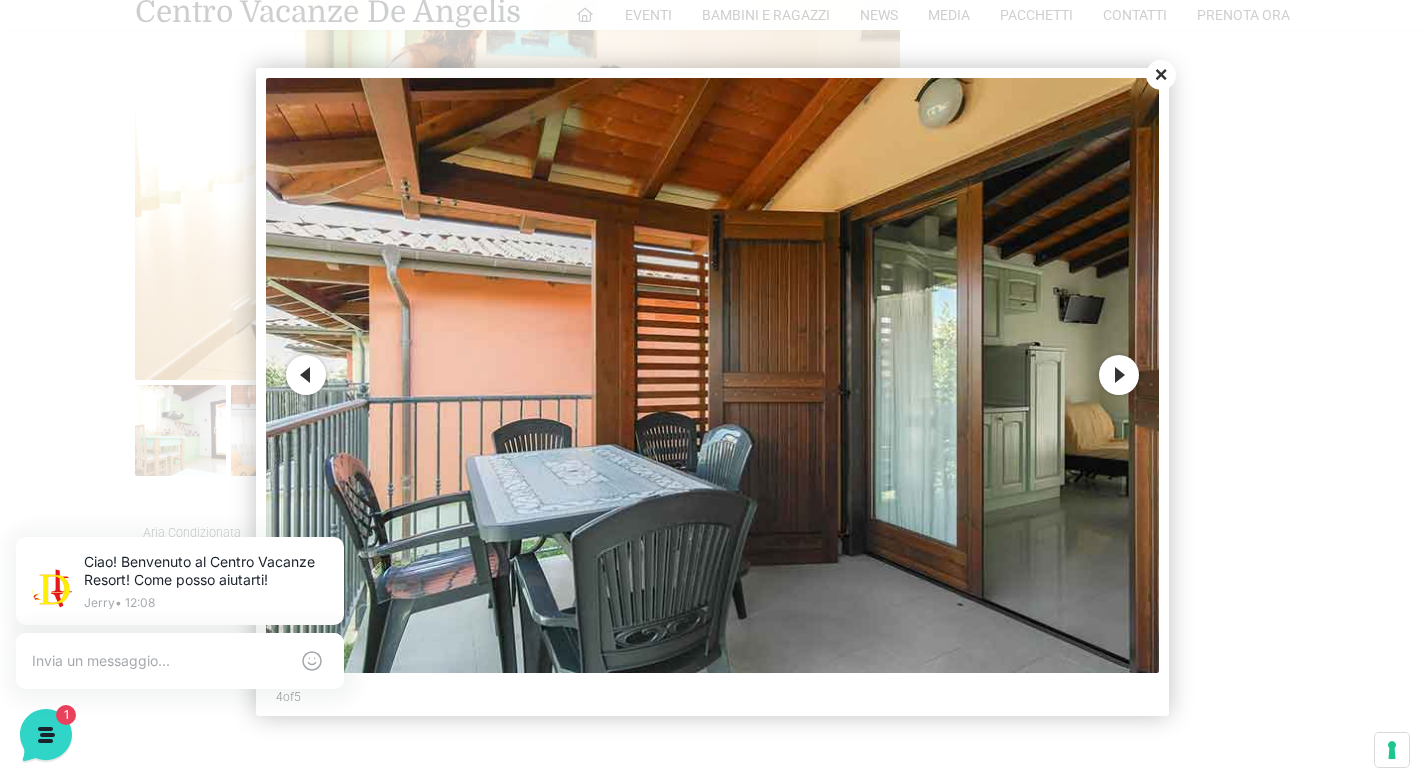 click on "Next" at bounding box center (1119, 375) 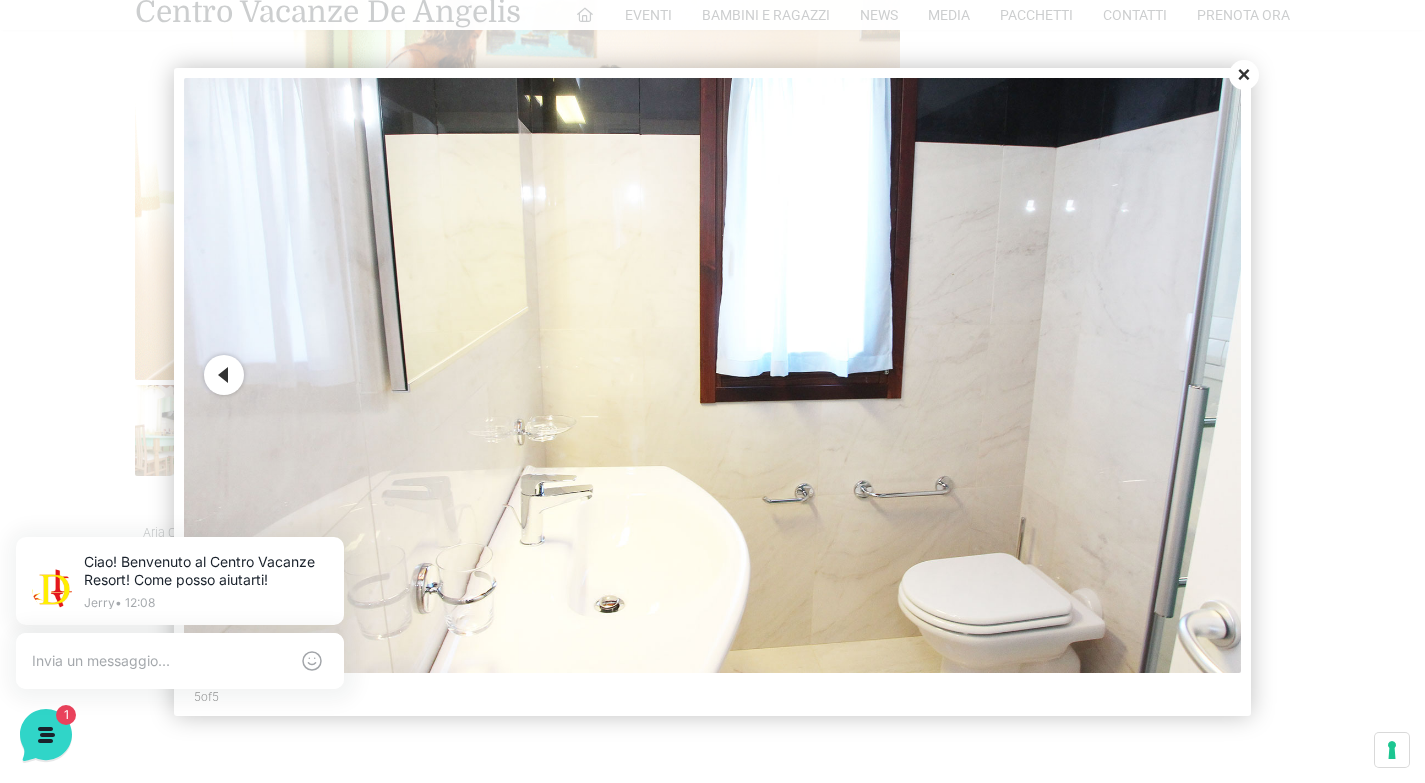 click on "Previous" at bounding box center (224, 375) 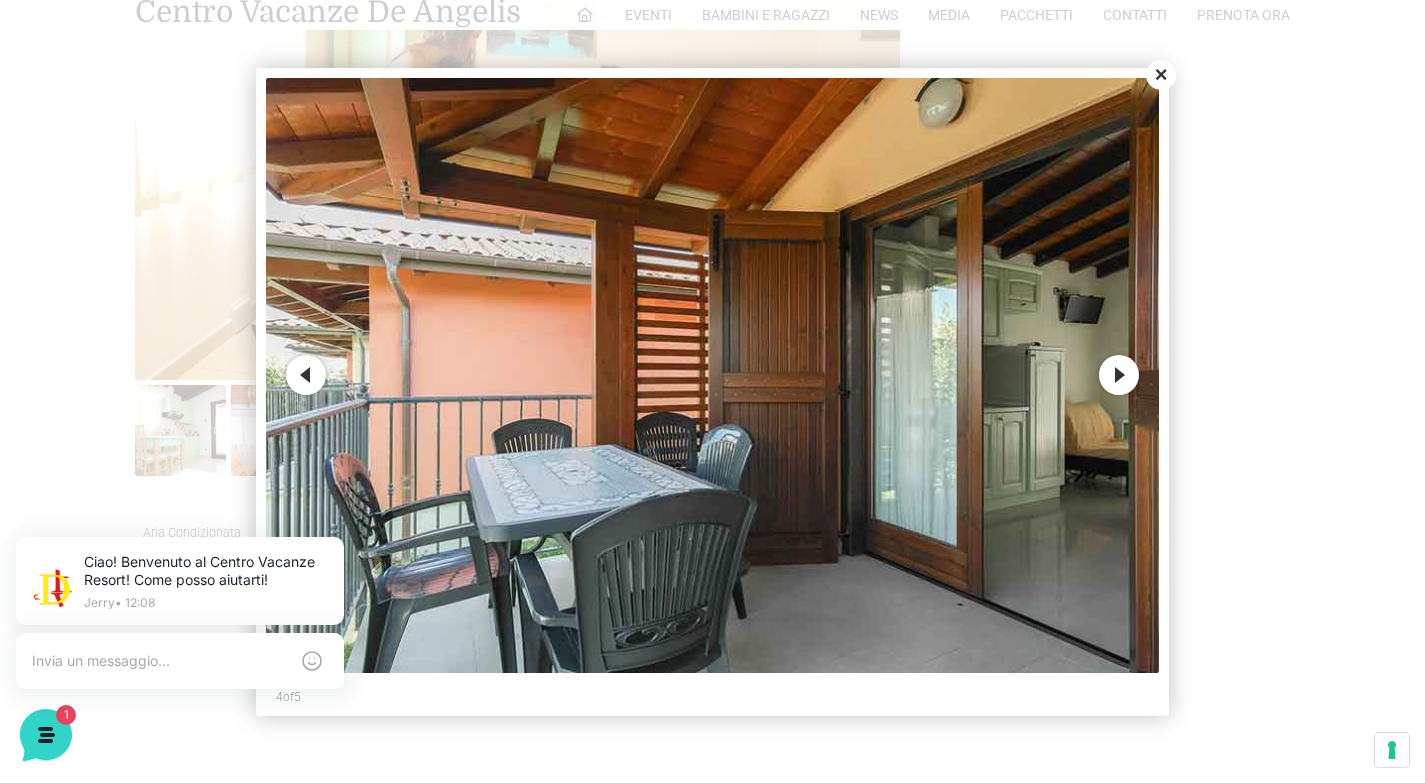 click on "Previous" at bounding box center (306, 375) 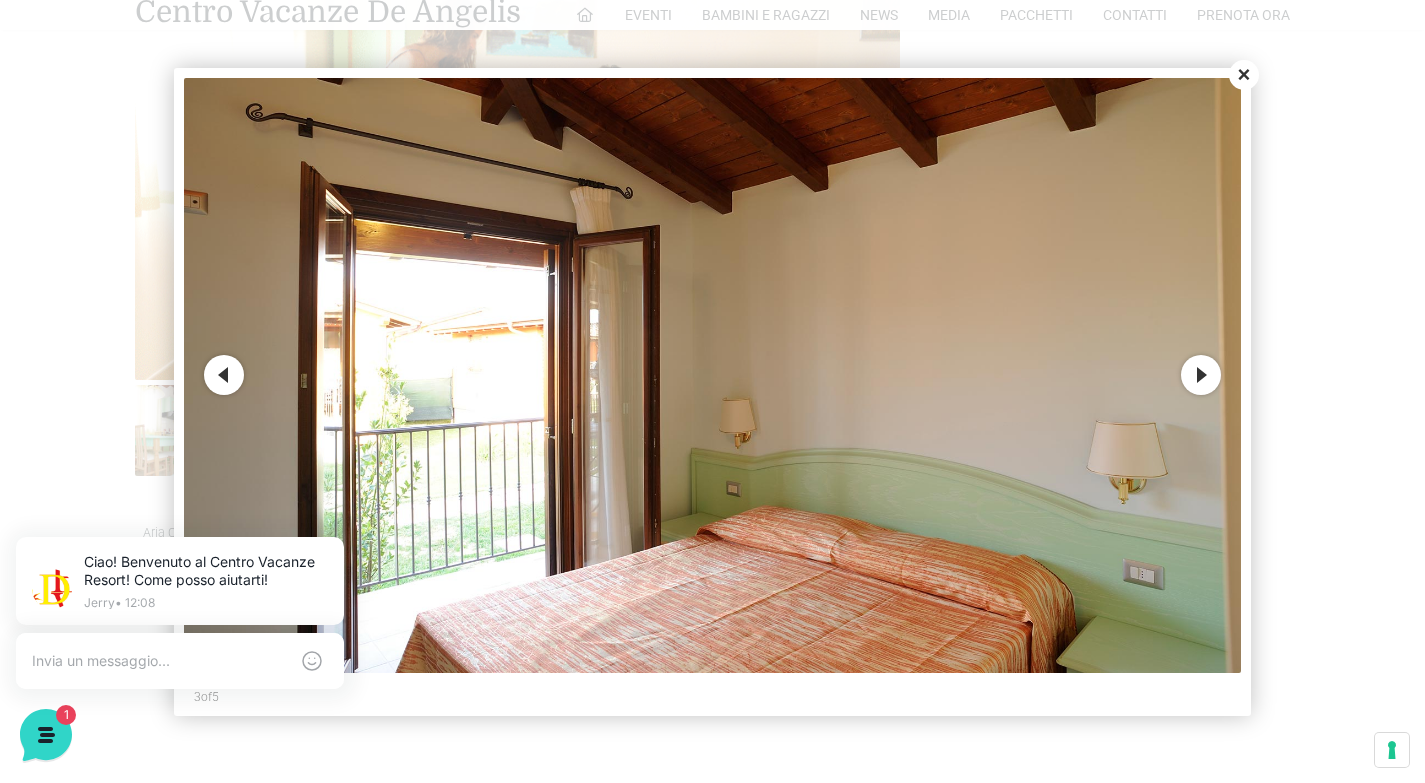 click on "Previous" at bounding box center (224, 375) 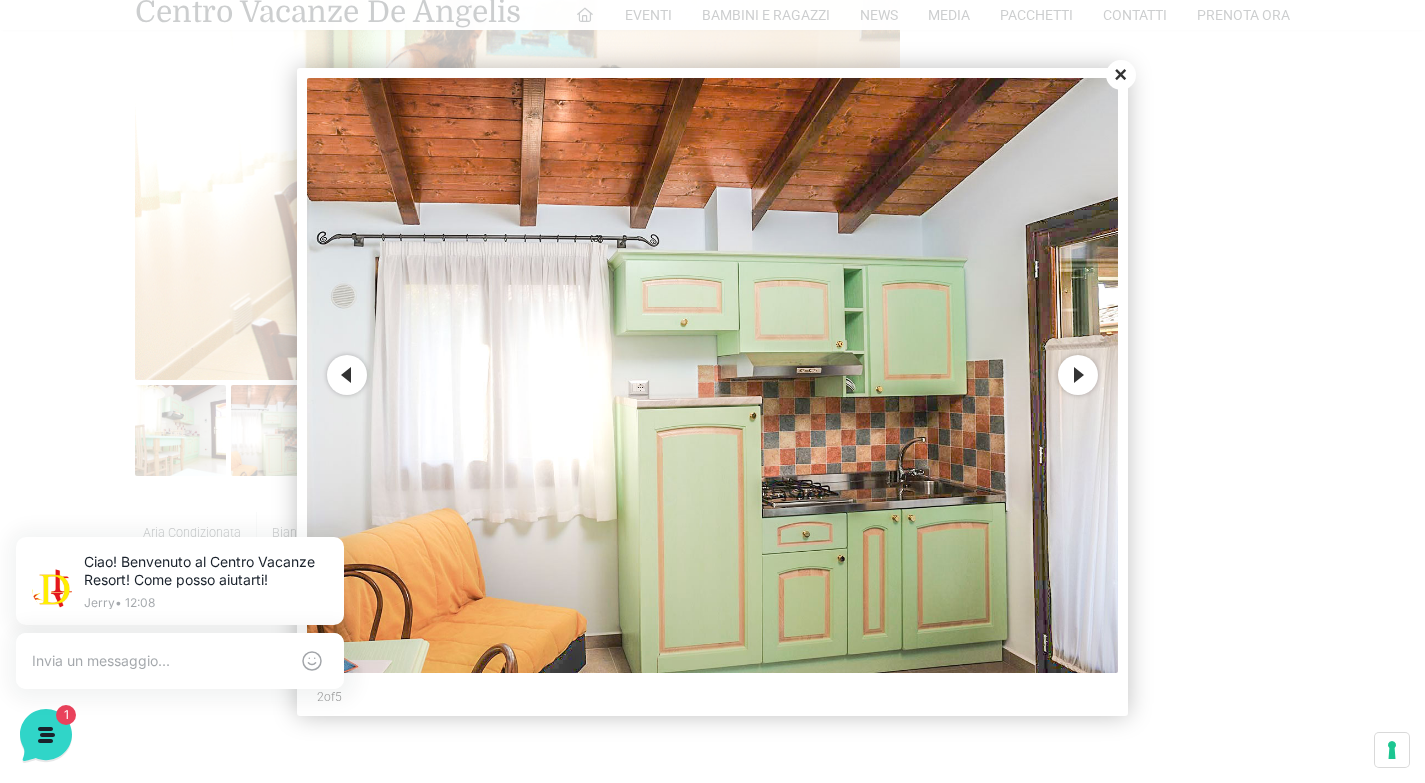 click on "Close" at bounding box center [1121, 75] 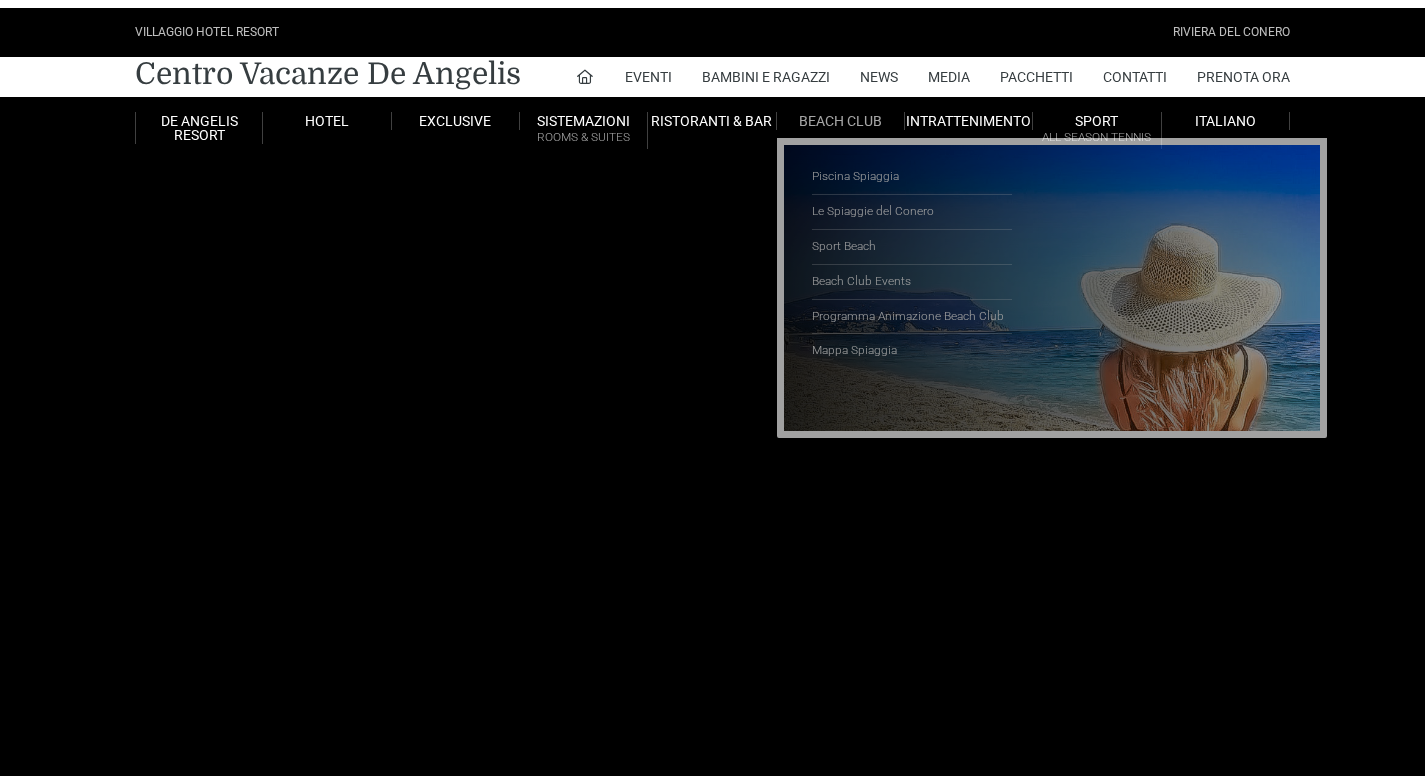 scroll, scrollTop: 0, scrollLeft: 0, axis: both 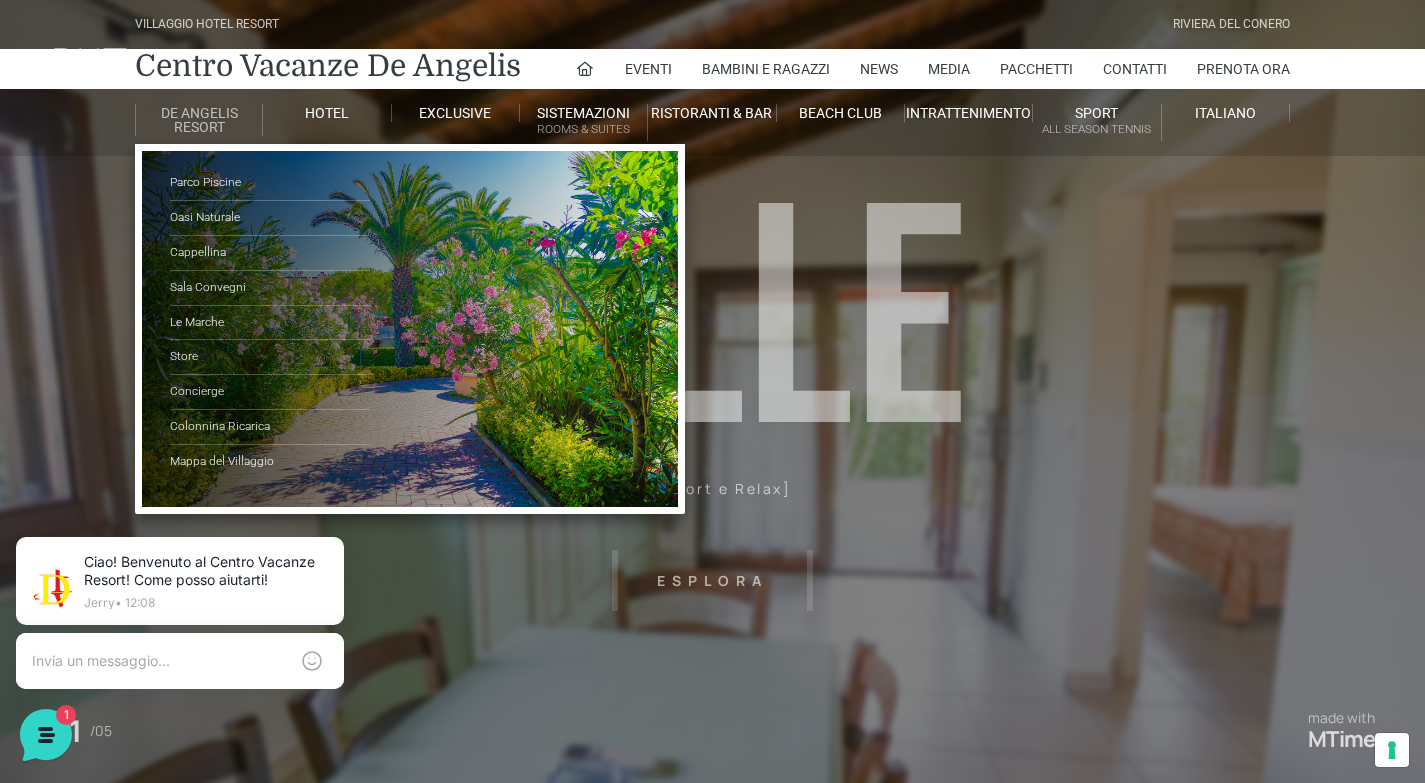 click on "De Angelis Resort" at bounding box center [199, 120] 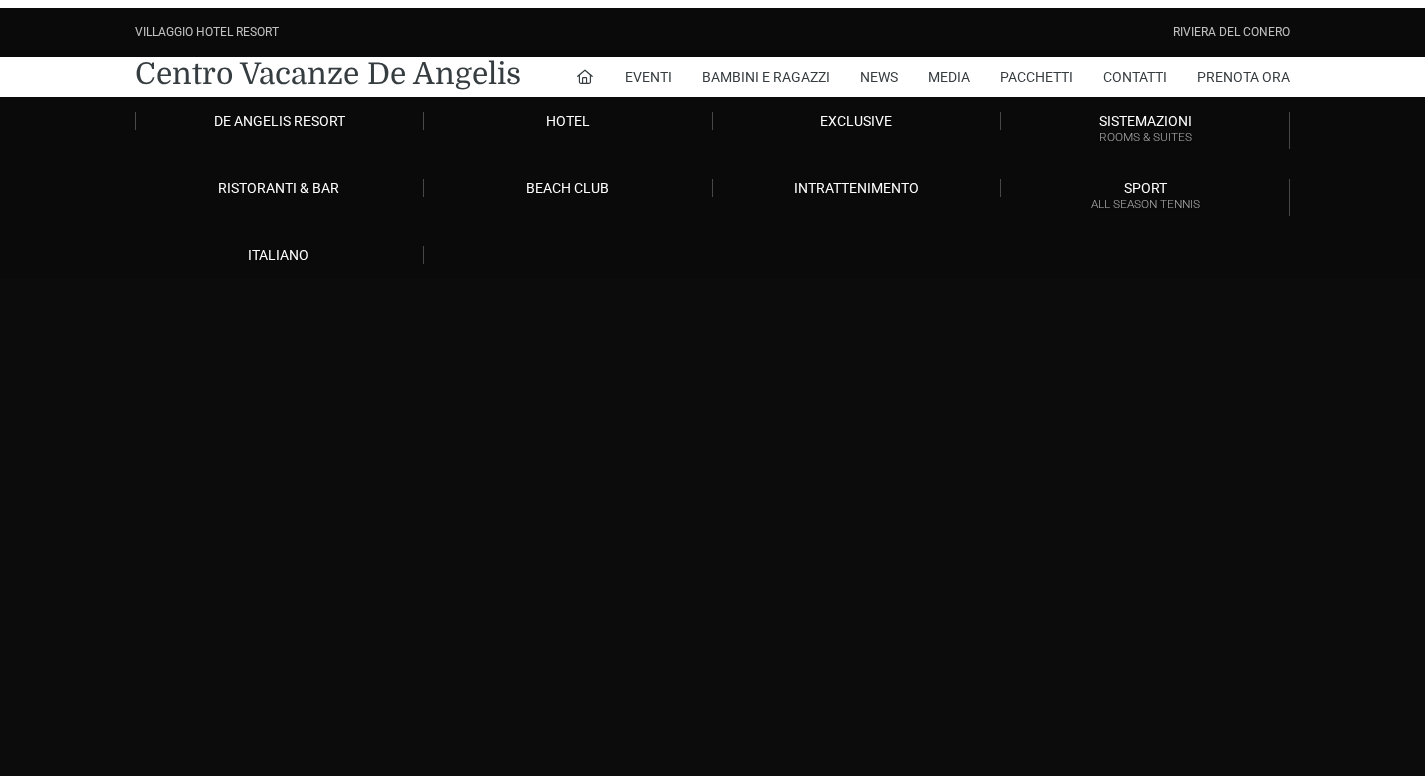 scroll, scrollTop: 0, scrollLeft: 0, axis: both 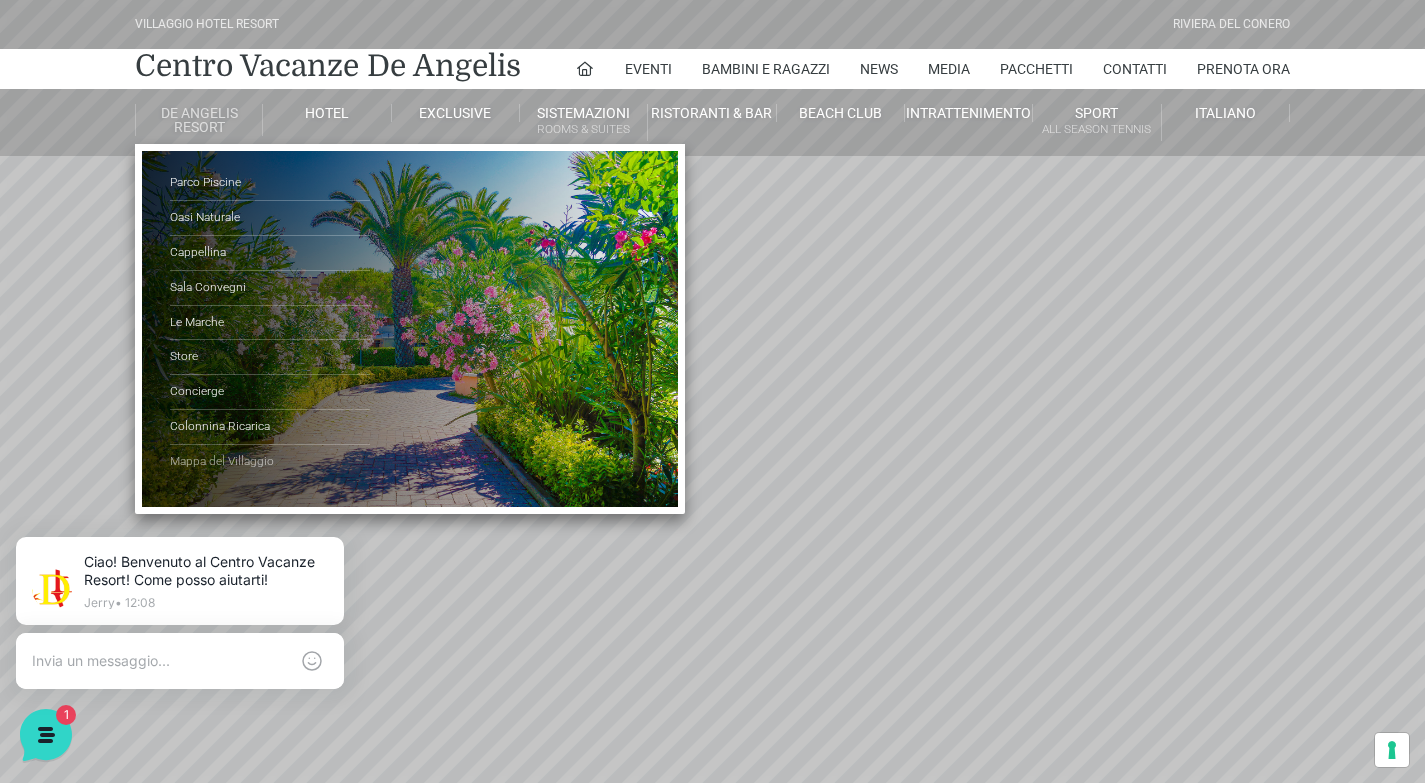click on "Mappa del Villaggio" at bounding box center (270, 462) 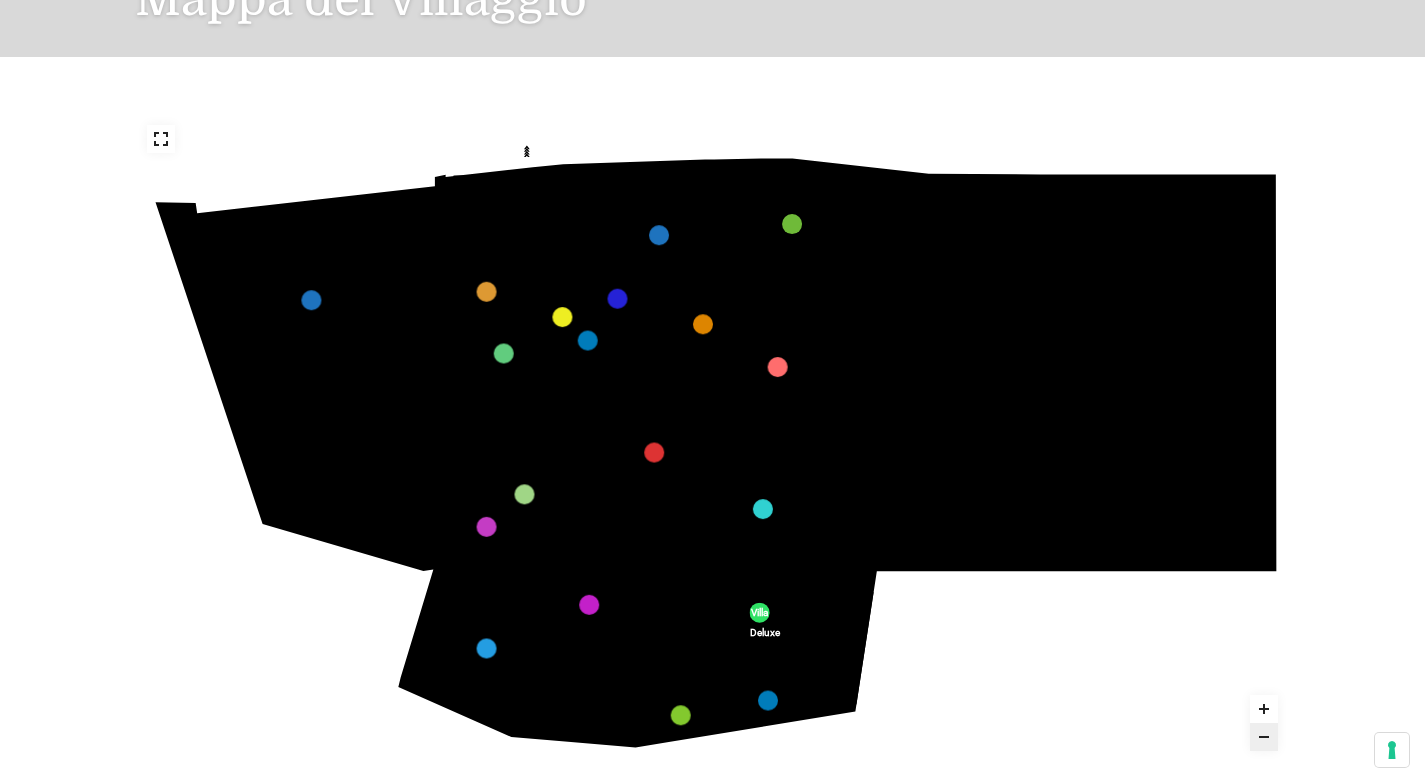 scroll, scrollTop: 301, scrollLeft: 0, axis: vertical 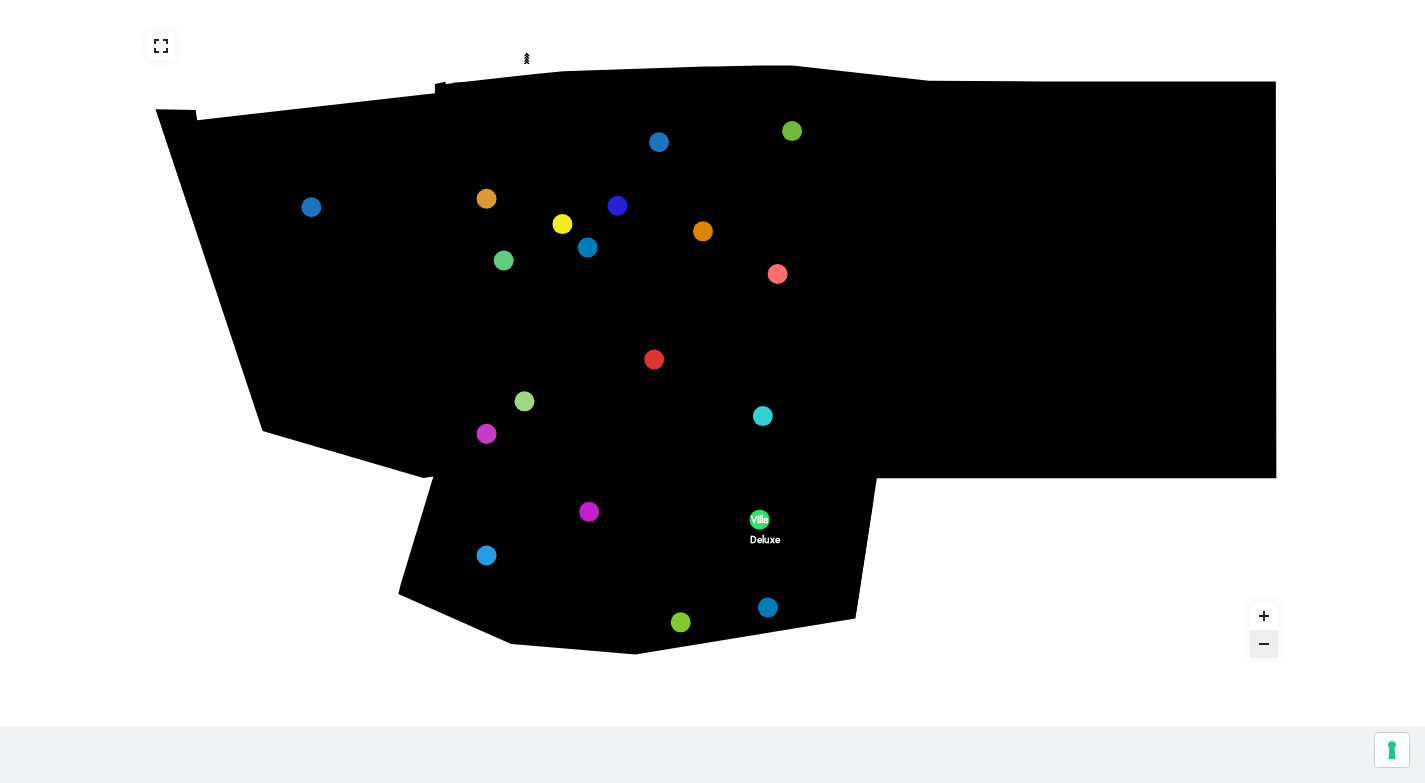 click 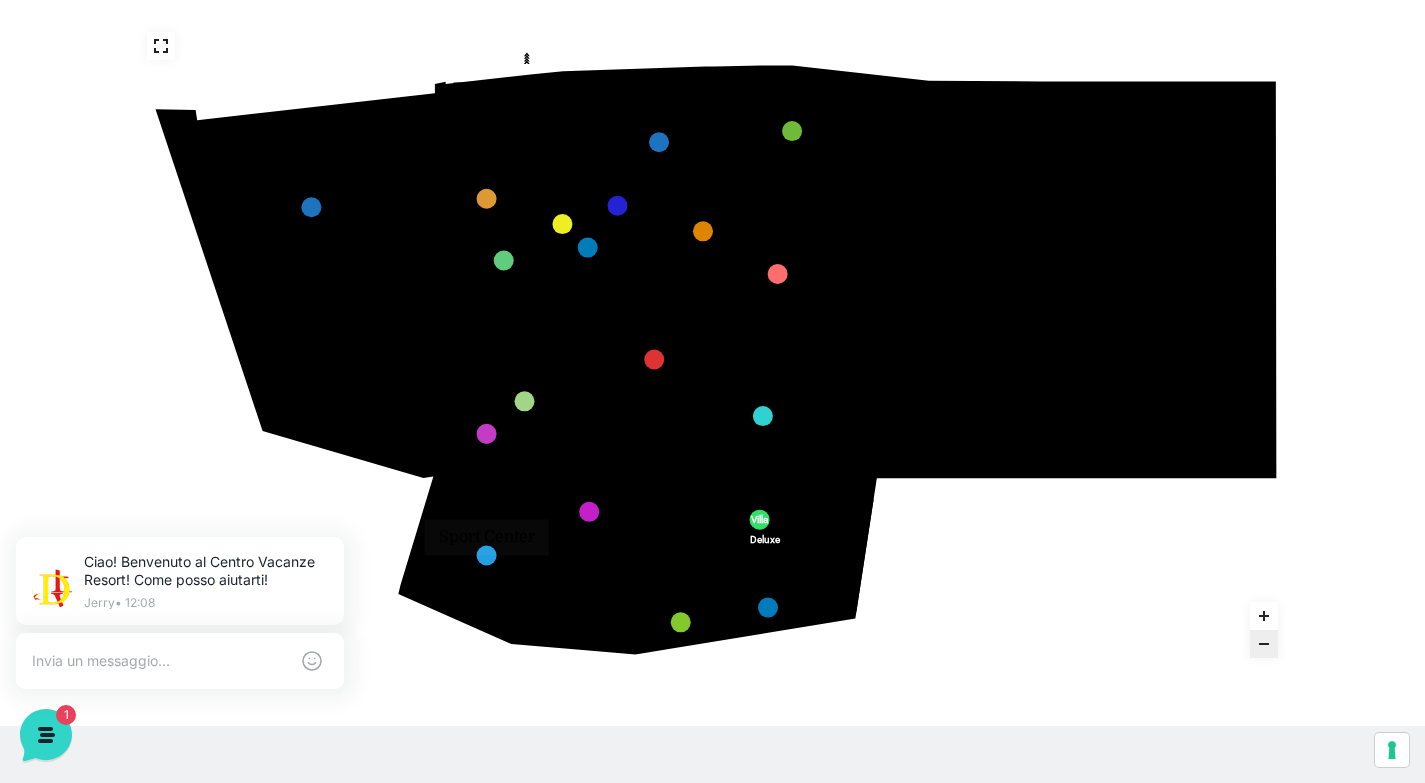 scroll, scrollTop: 0, scrollLeft: 0, axis: both 